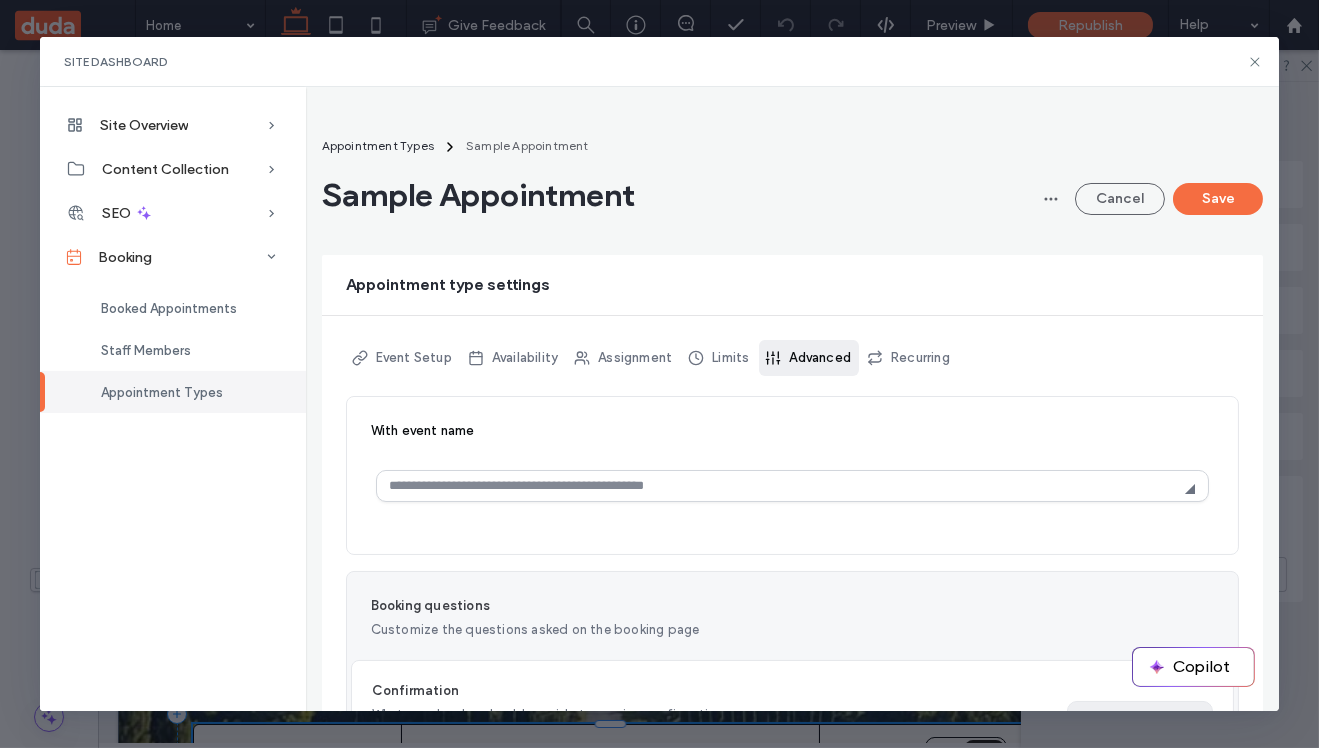 scroll, scrollTop: 511, scrollLeft: 0, axis: vertical 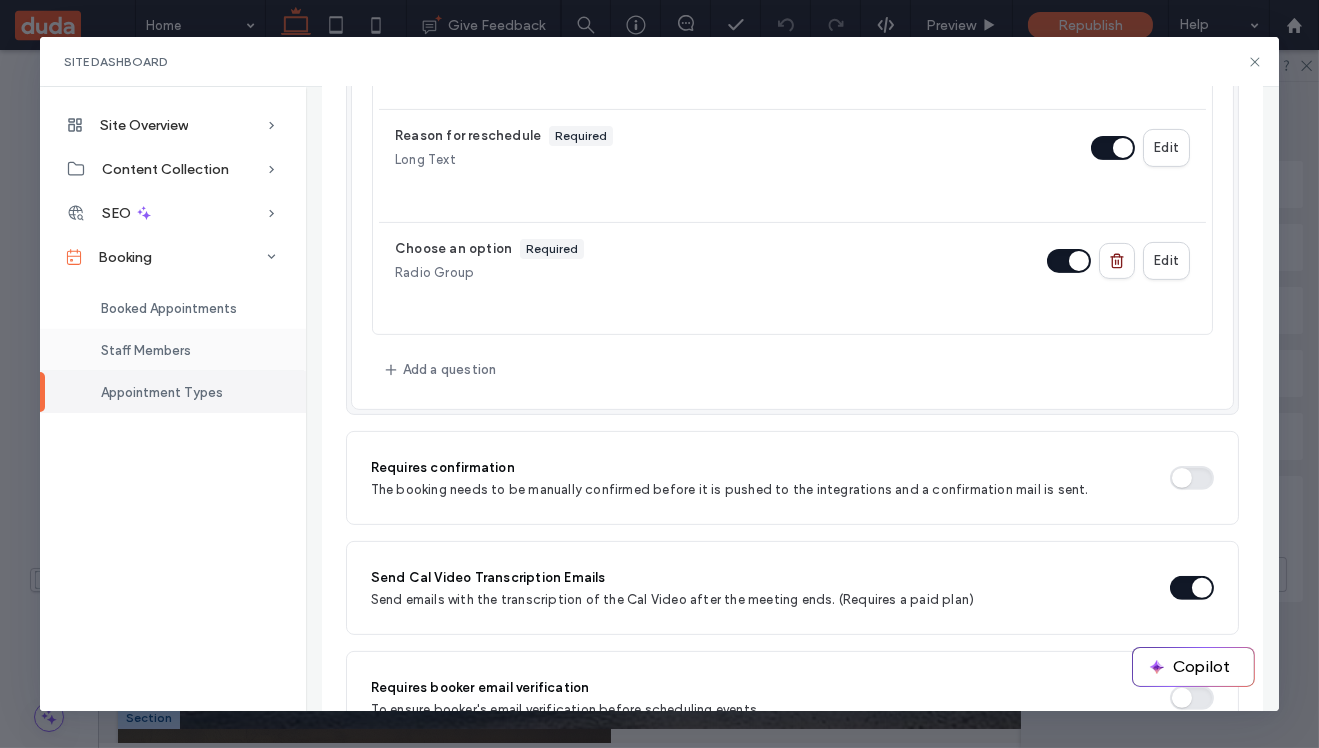 click on "Staff Members" at bounding box center (173, 350) 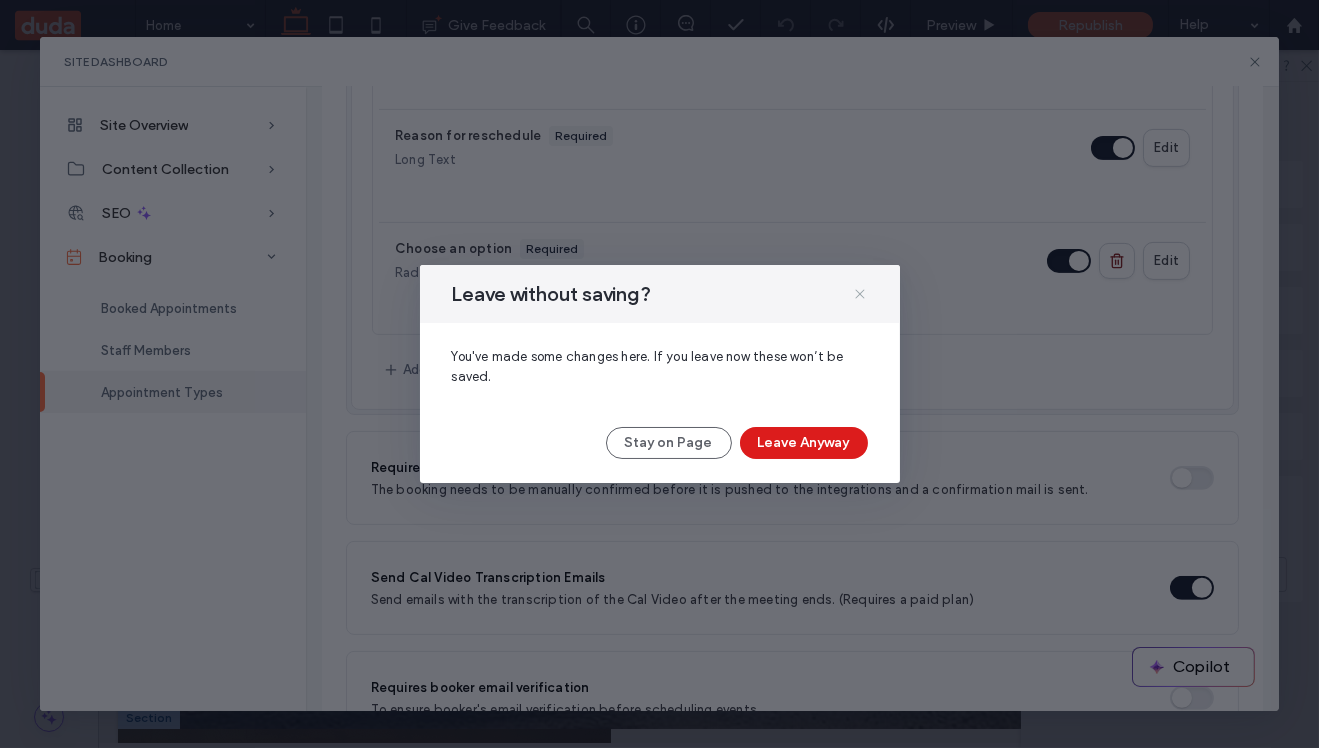 click 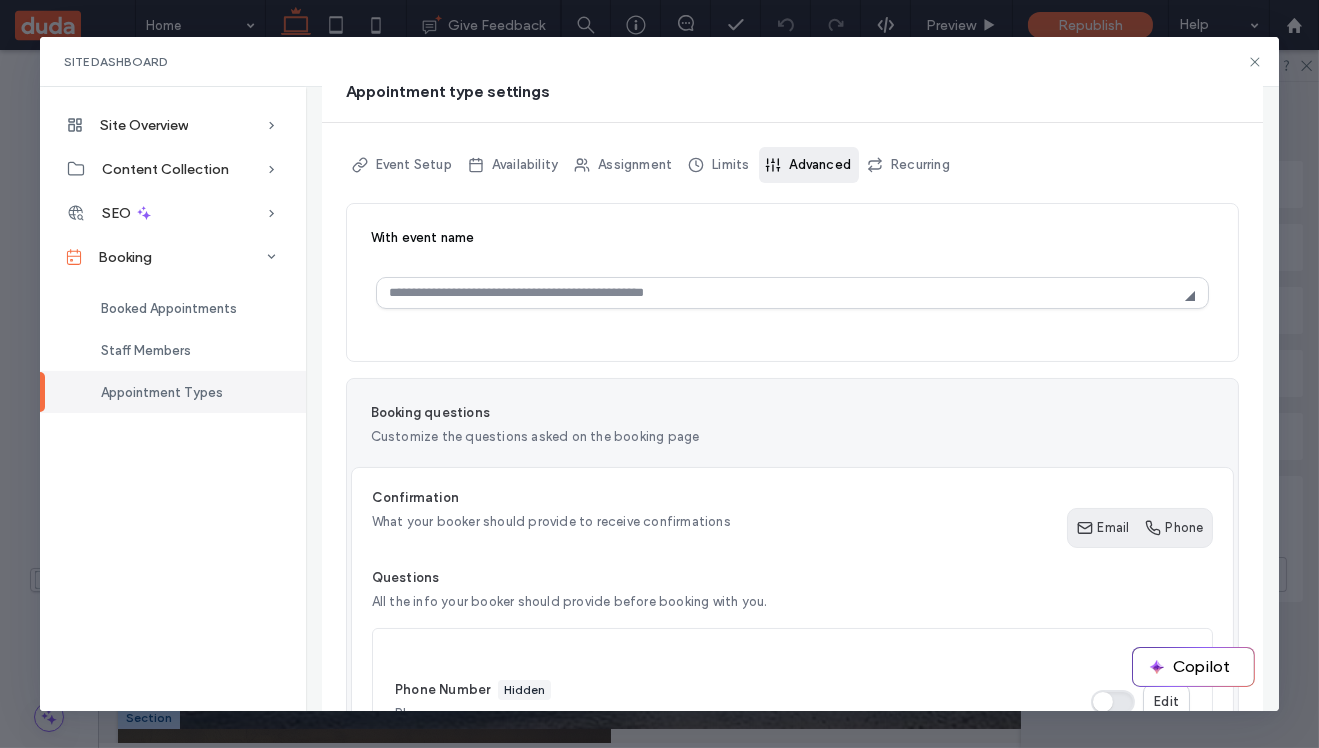 scroll, scrollTop: 0, scrollLeft: 0, axis: both 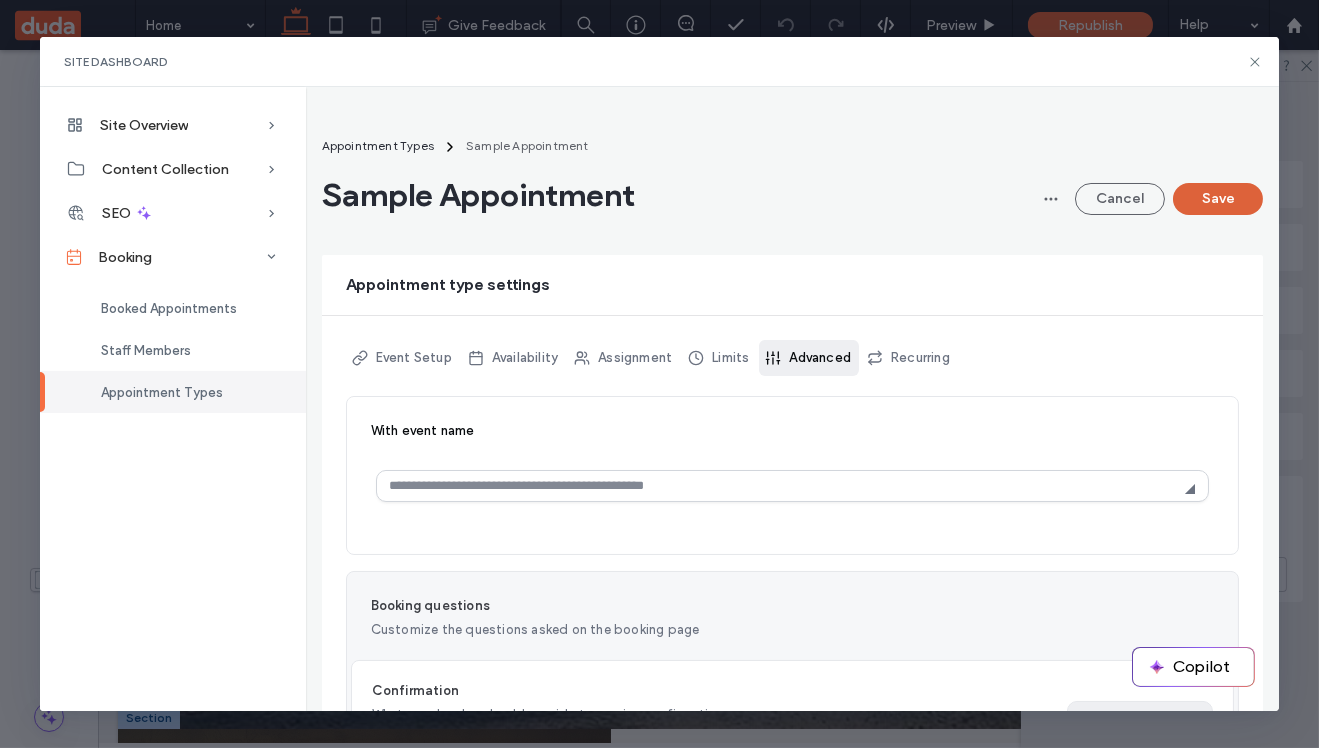 click on "Save" at bounding box center (1218, 199) 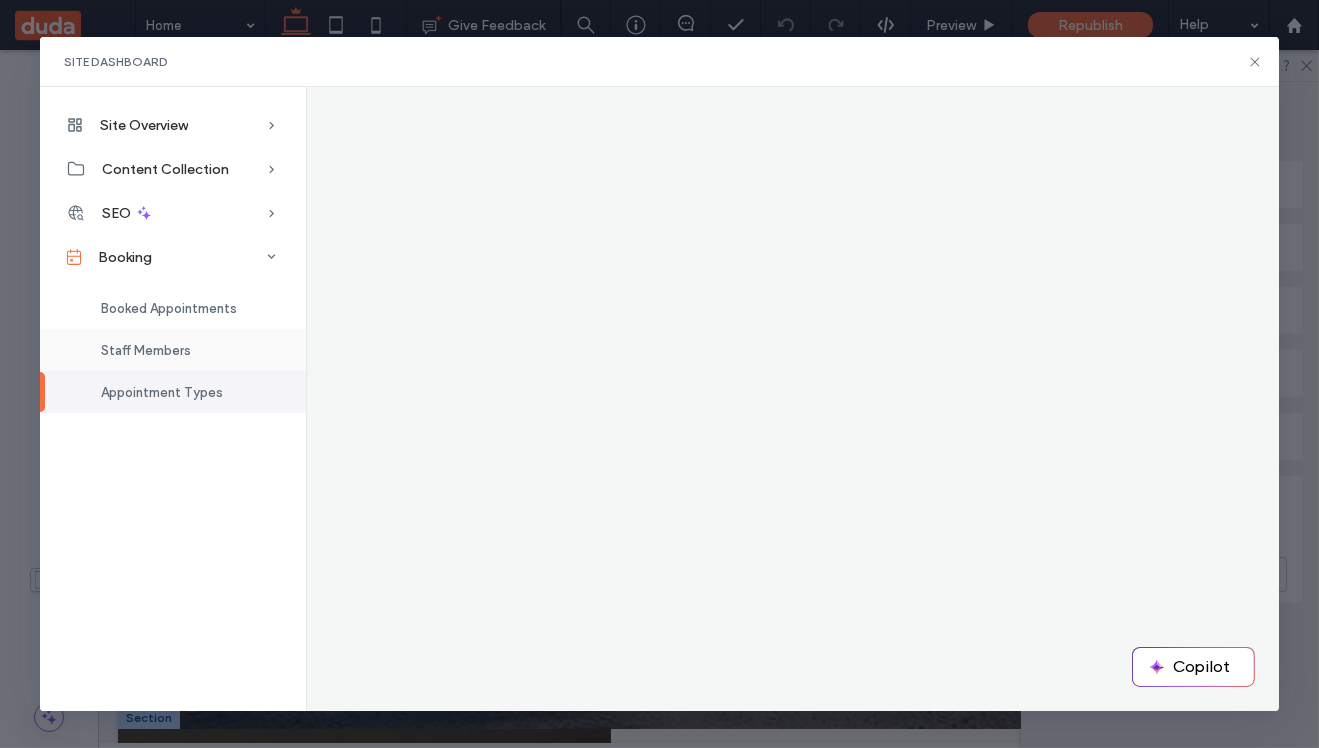 click on "Staff Members" at bounding box center [146, 350] 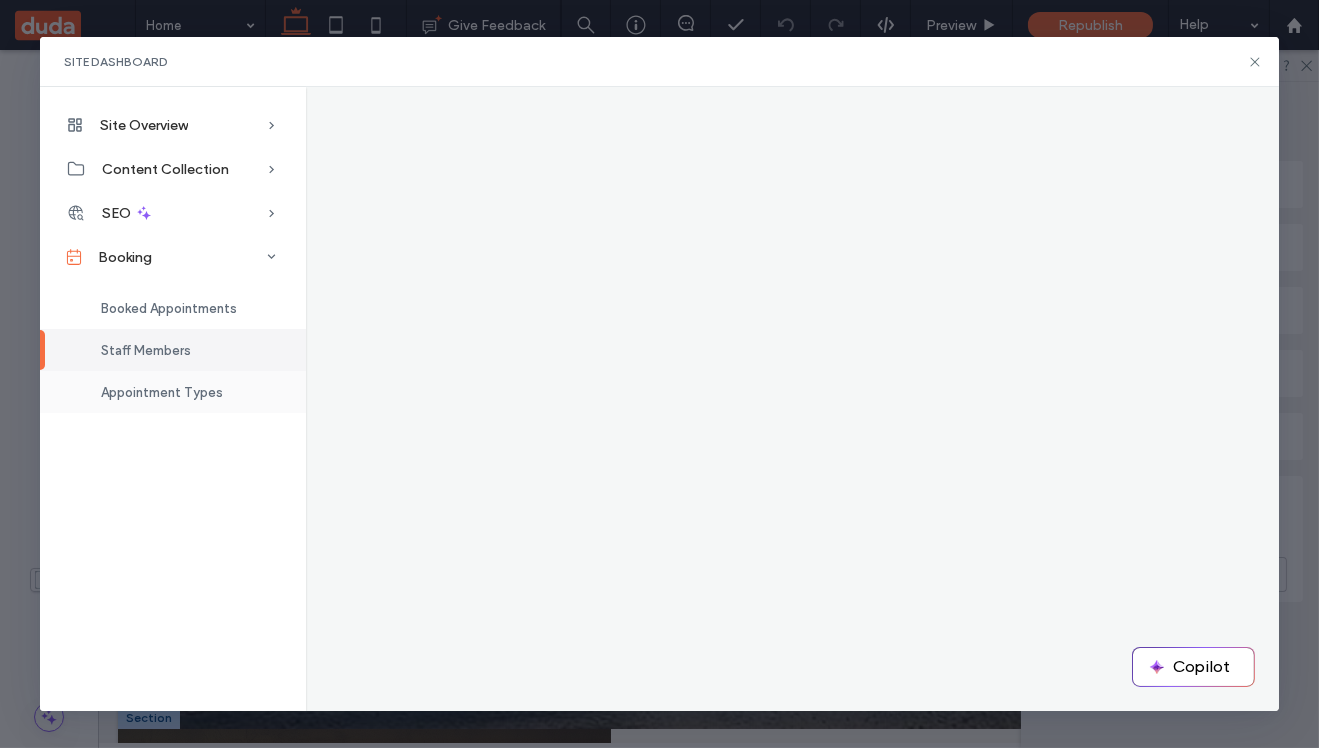 click on "Appointment Types" at bounding box center (173, 392) 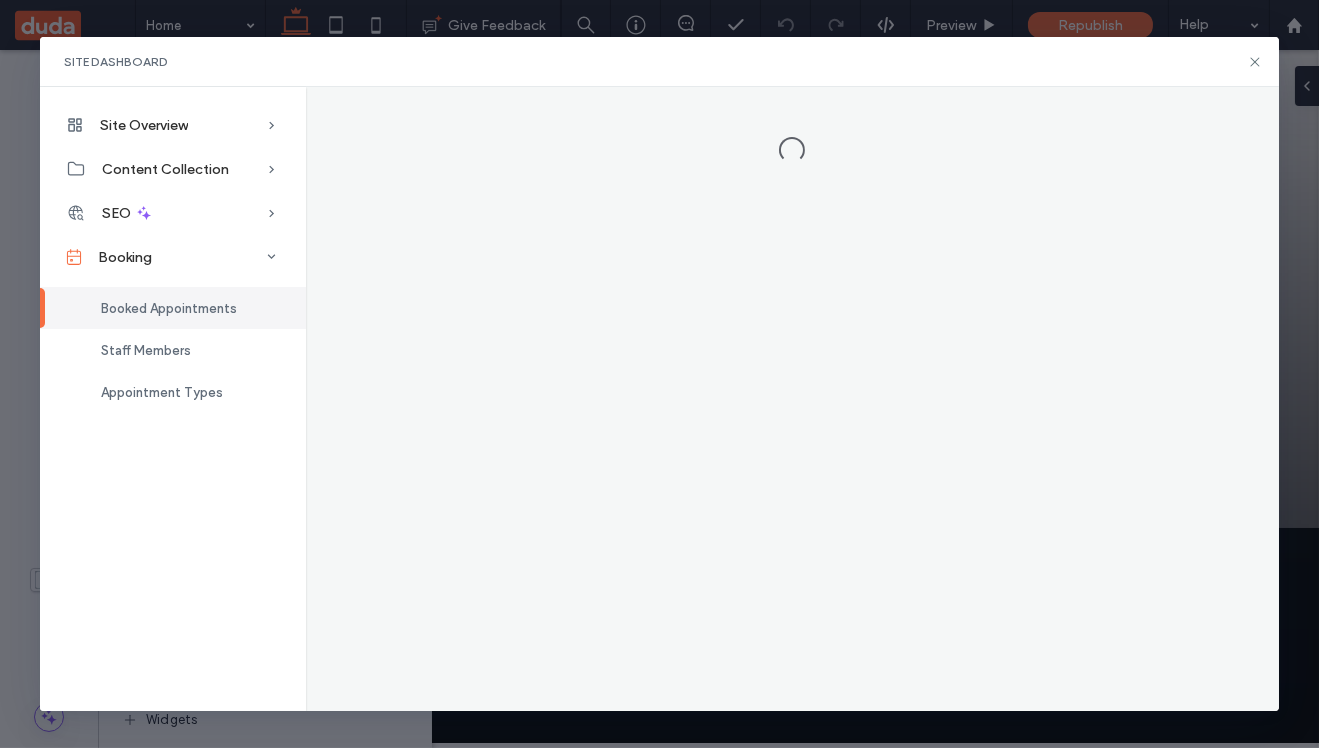 scroll, scrollTop: 0, scrollLeft: 0, axis: both 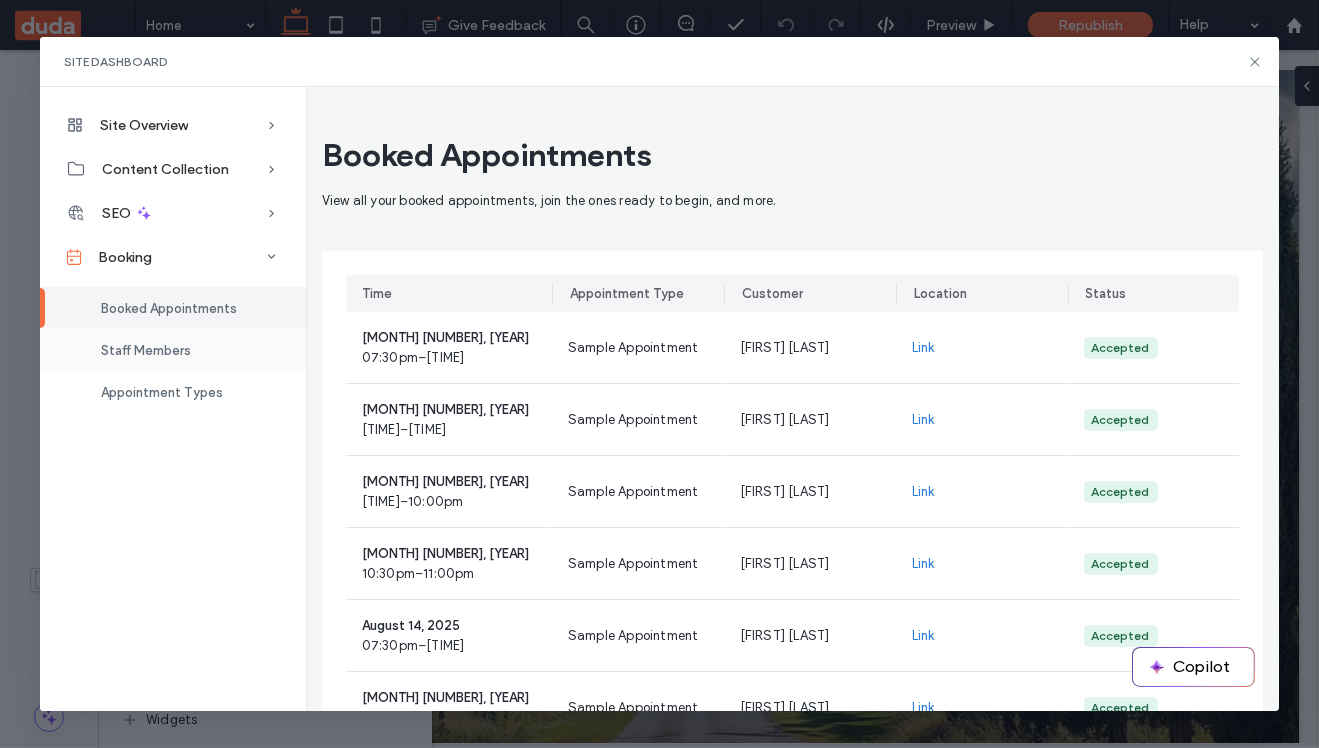 click on "Staff Members" at bounding box center [173, 350] 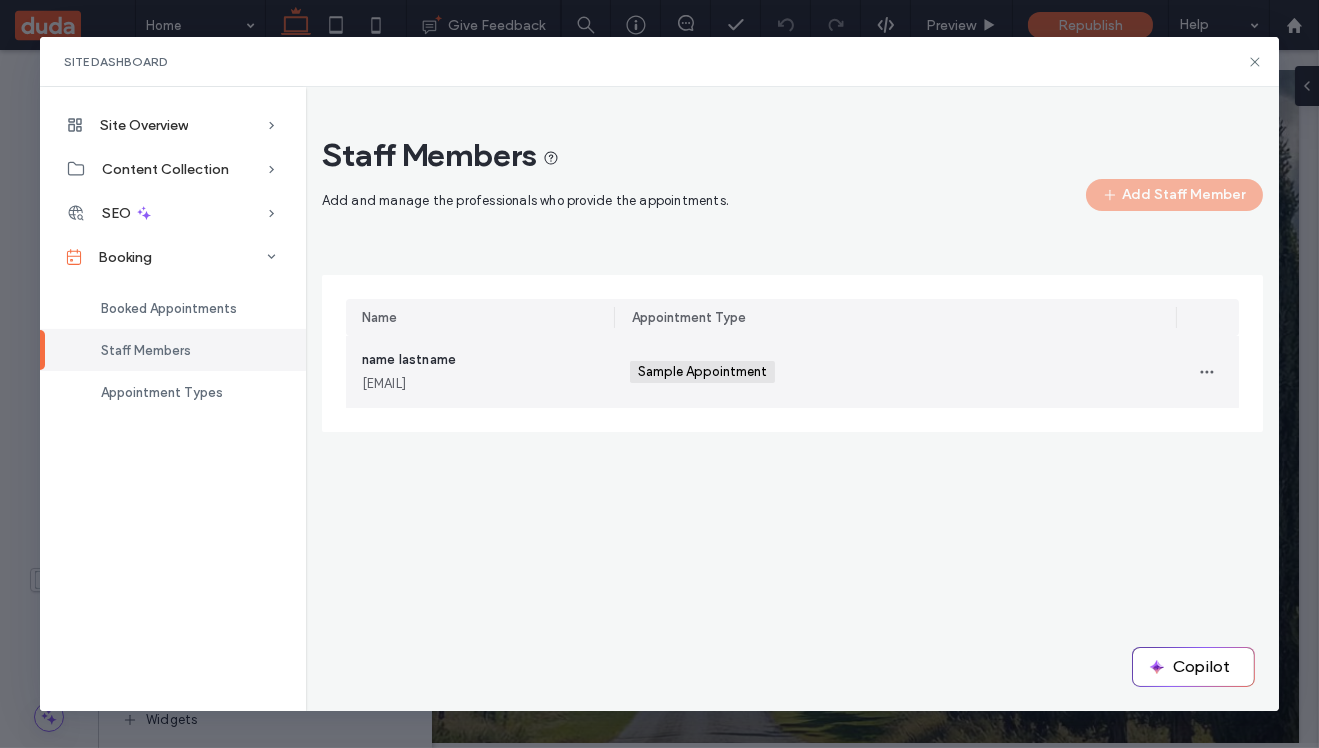 click on "Sample Appointment +0 Sample Appointment +0" at bounding box center [895, 372] 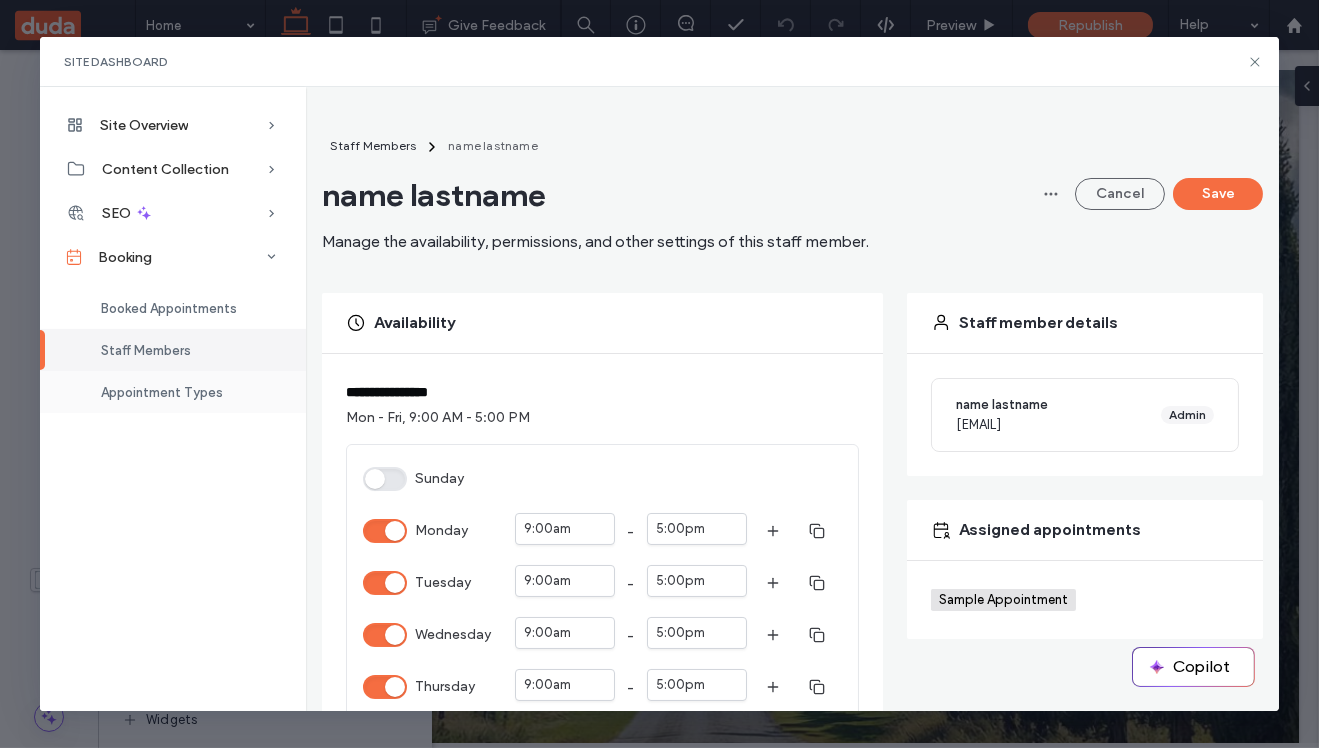 click on "Appointment Types" at bounding box center [162, 392] 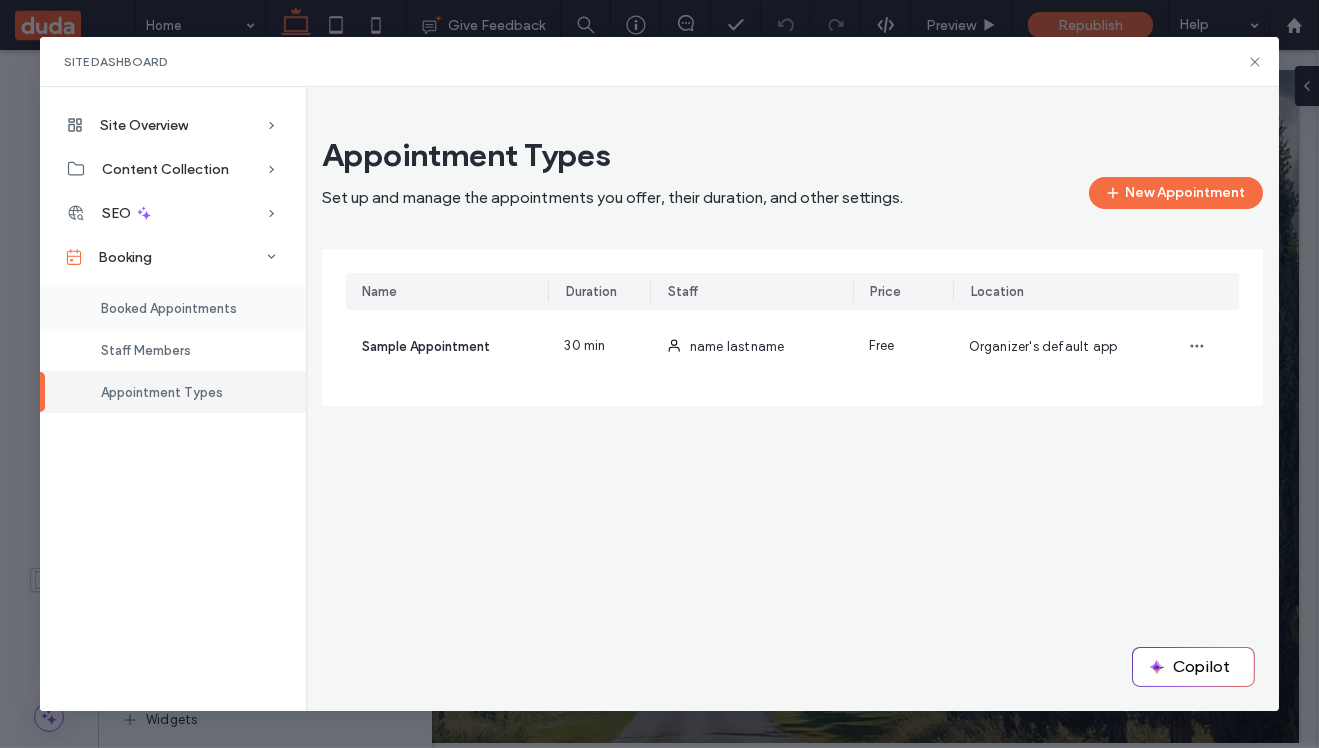click on "Booked Appointments" at bounding box center [169, 308] 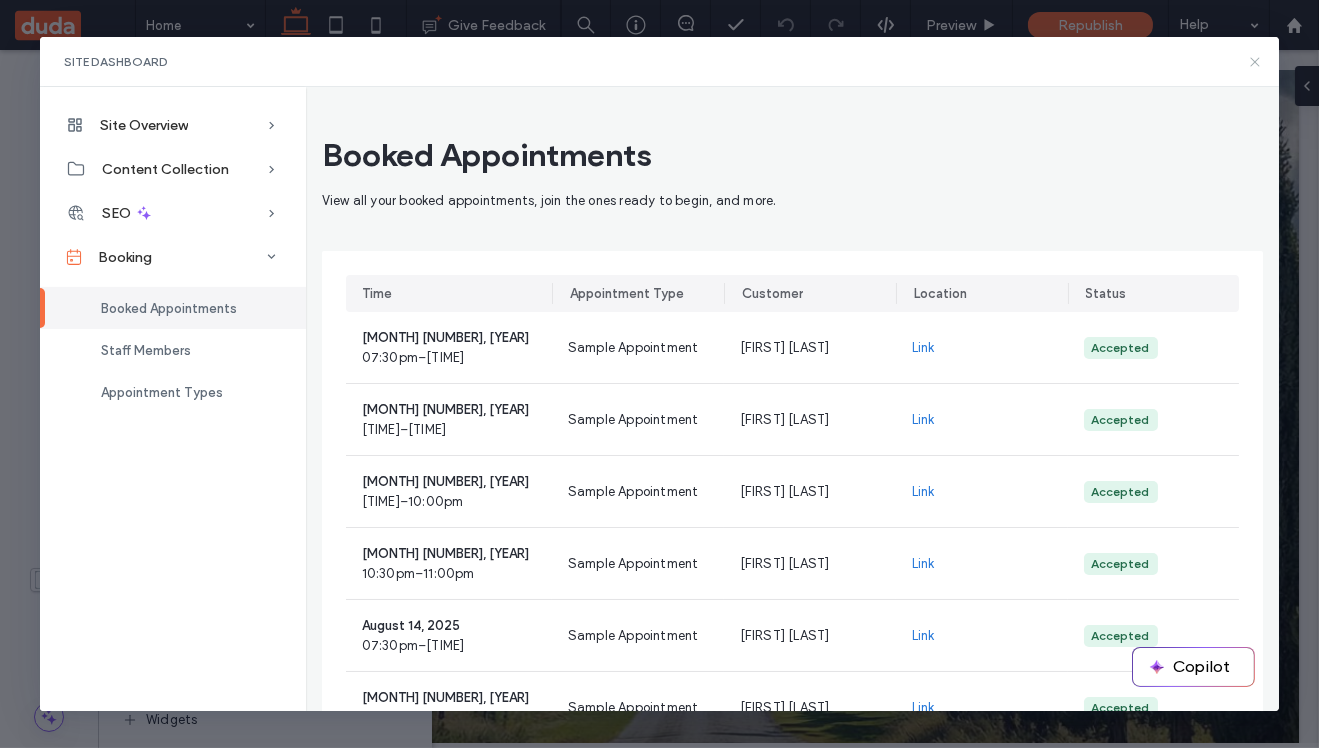 click 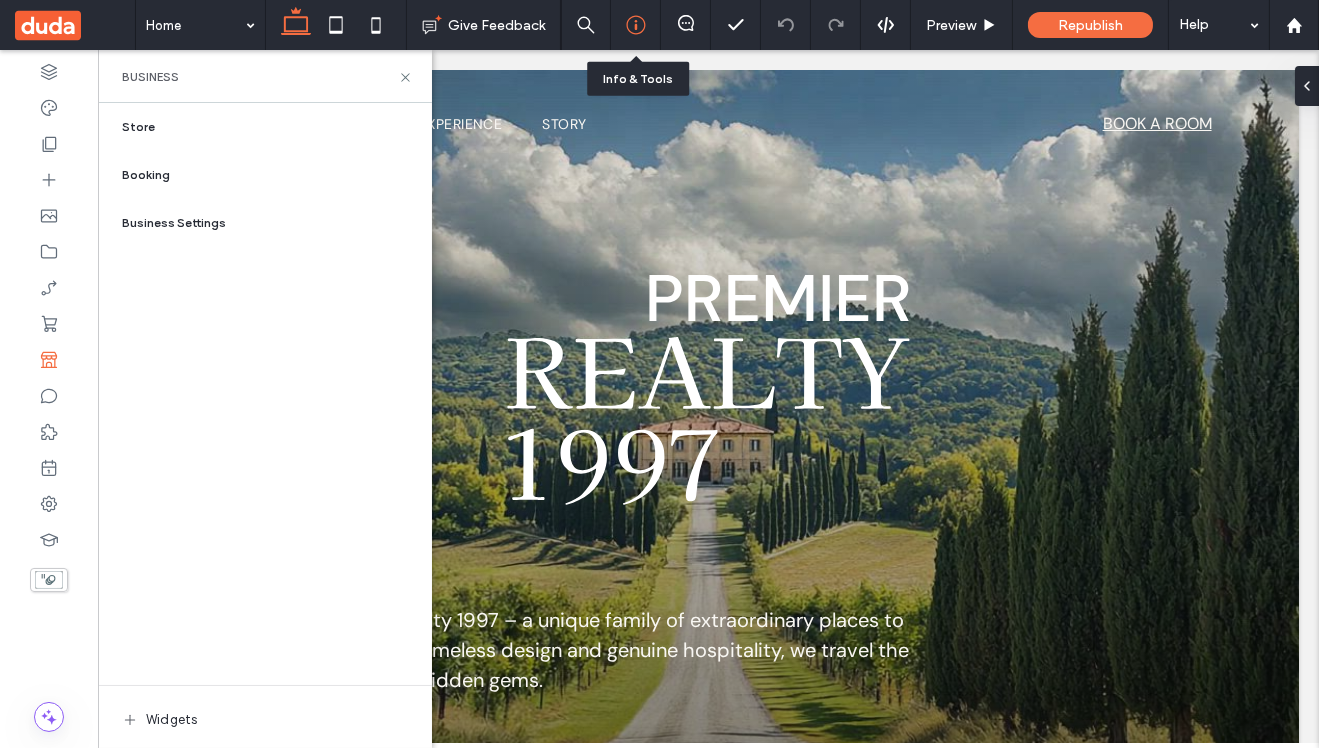 click 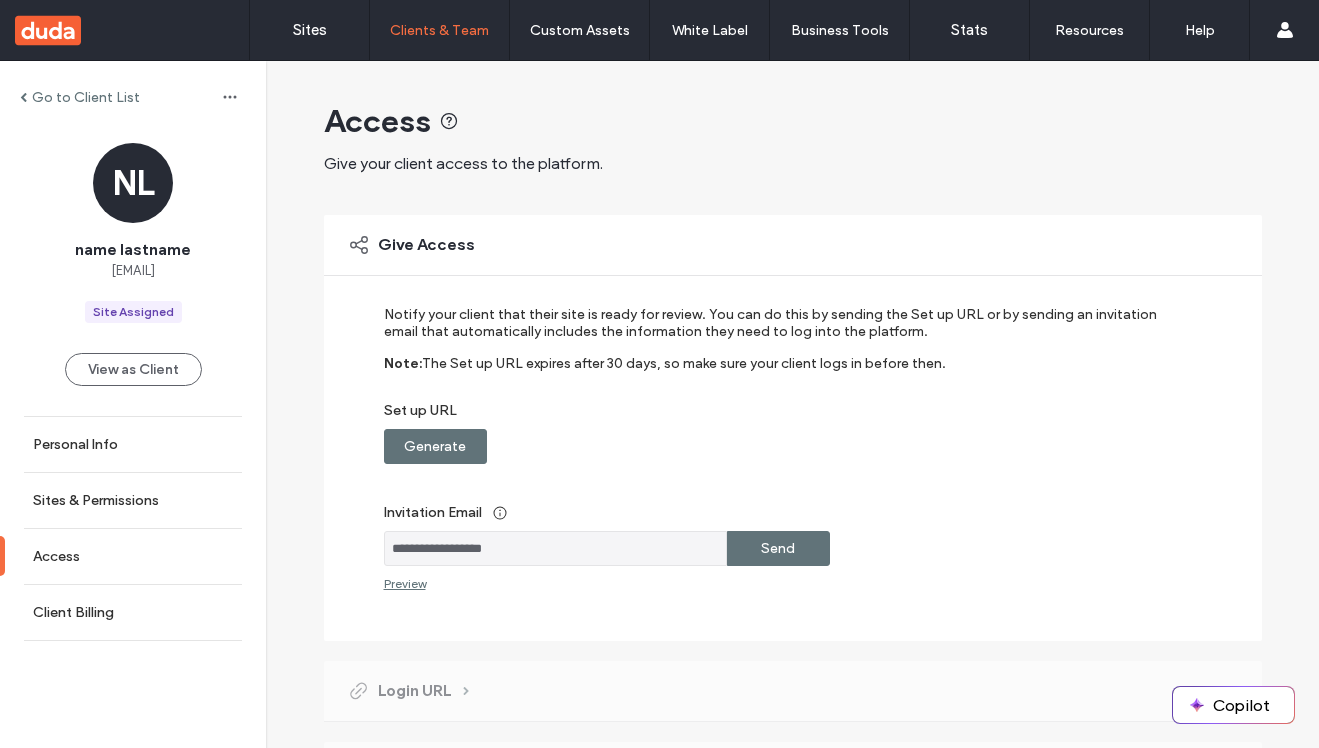 scroll, scrollTop: 0, scrollLeft: 0, axis: both 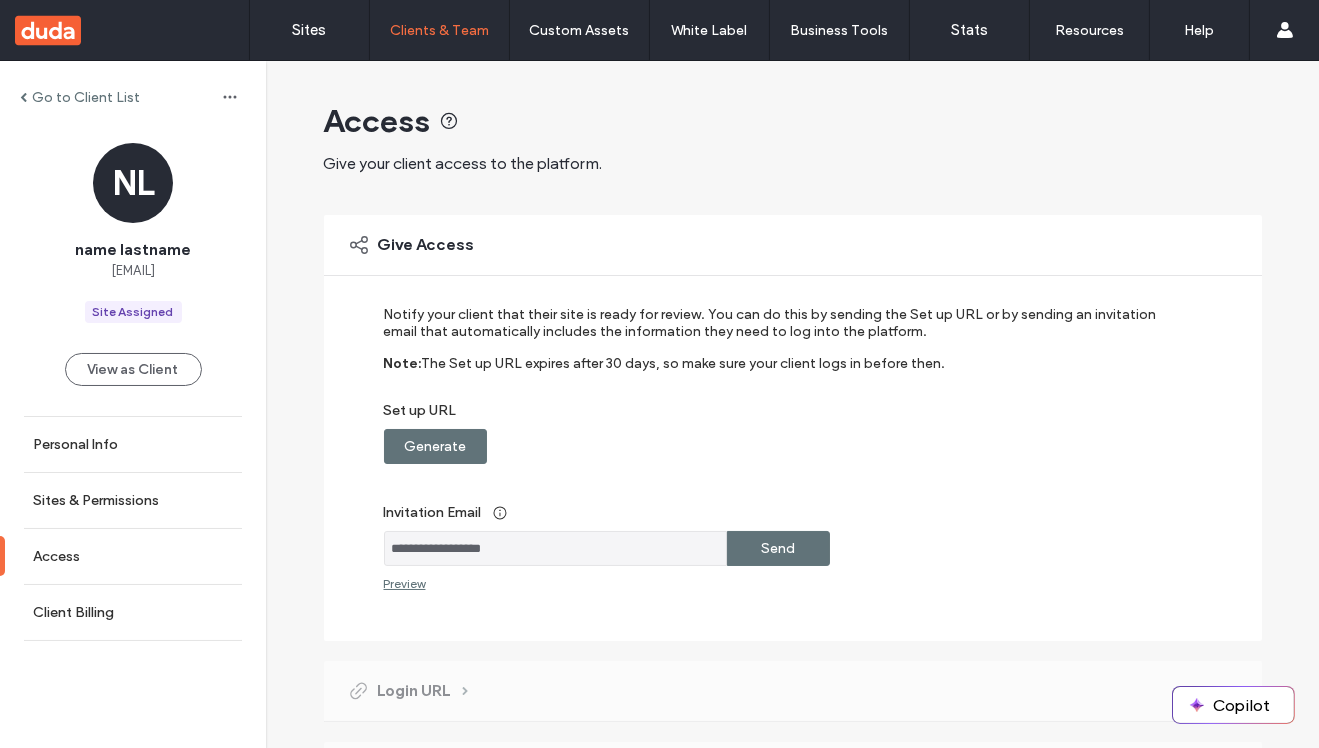 click on "Go to Client List" at bounding box center (86, 97) 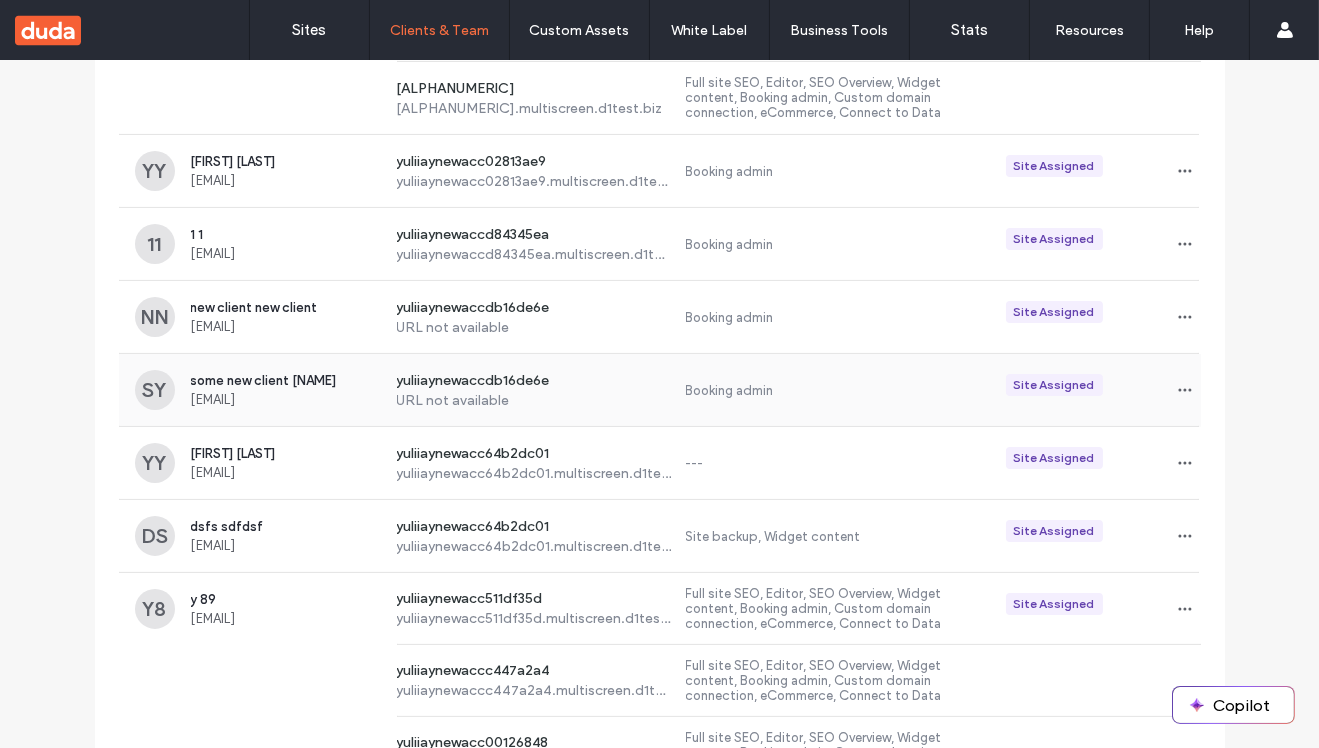 scroll, scrollTop: 1025, scrollLeft: 0, axis: vertical 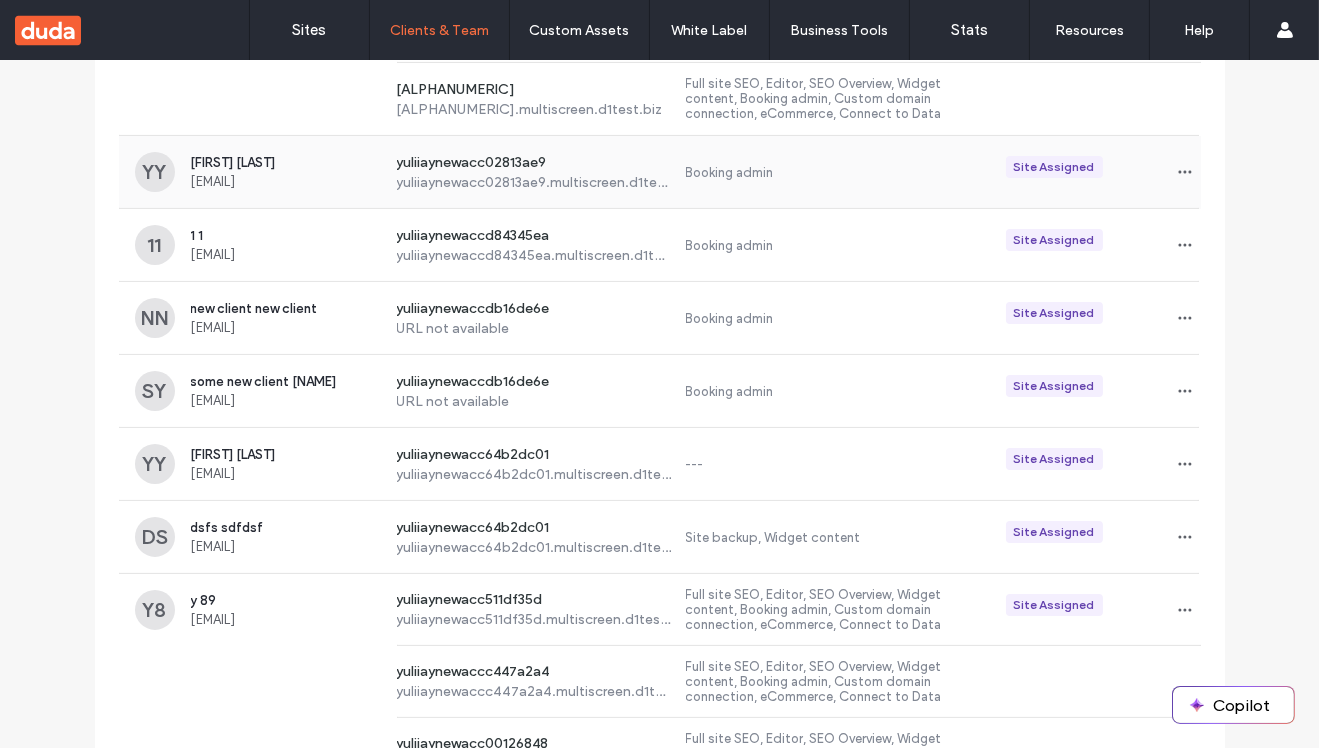 click on "Booking admin" at bounding box center [838, 172] 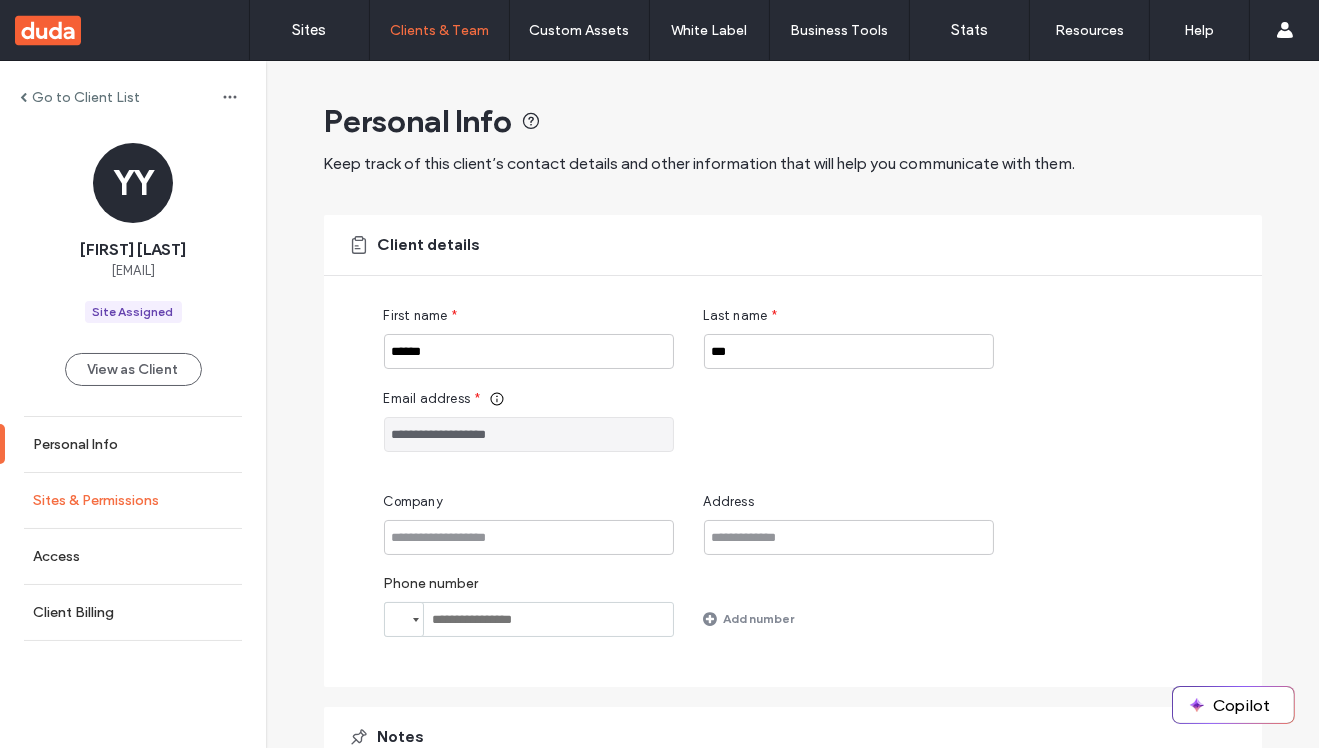 click on "Sites & Permissions" at bounding box center (96, 500) 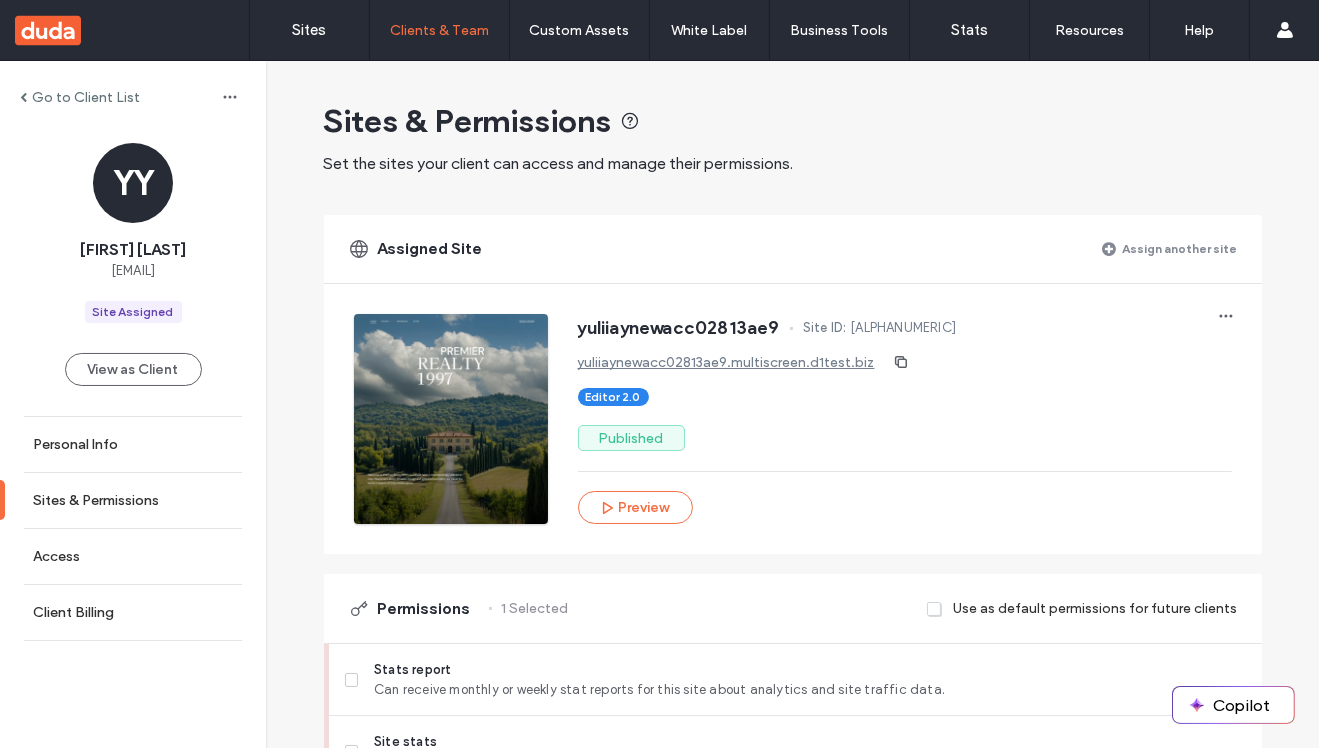 click on "Assign another site" at bounding box center (1180, 248) 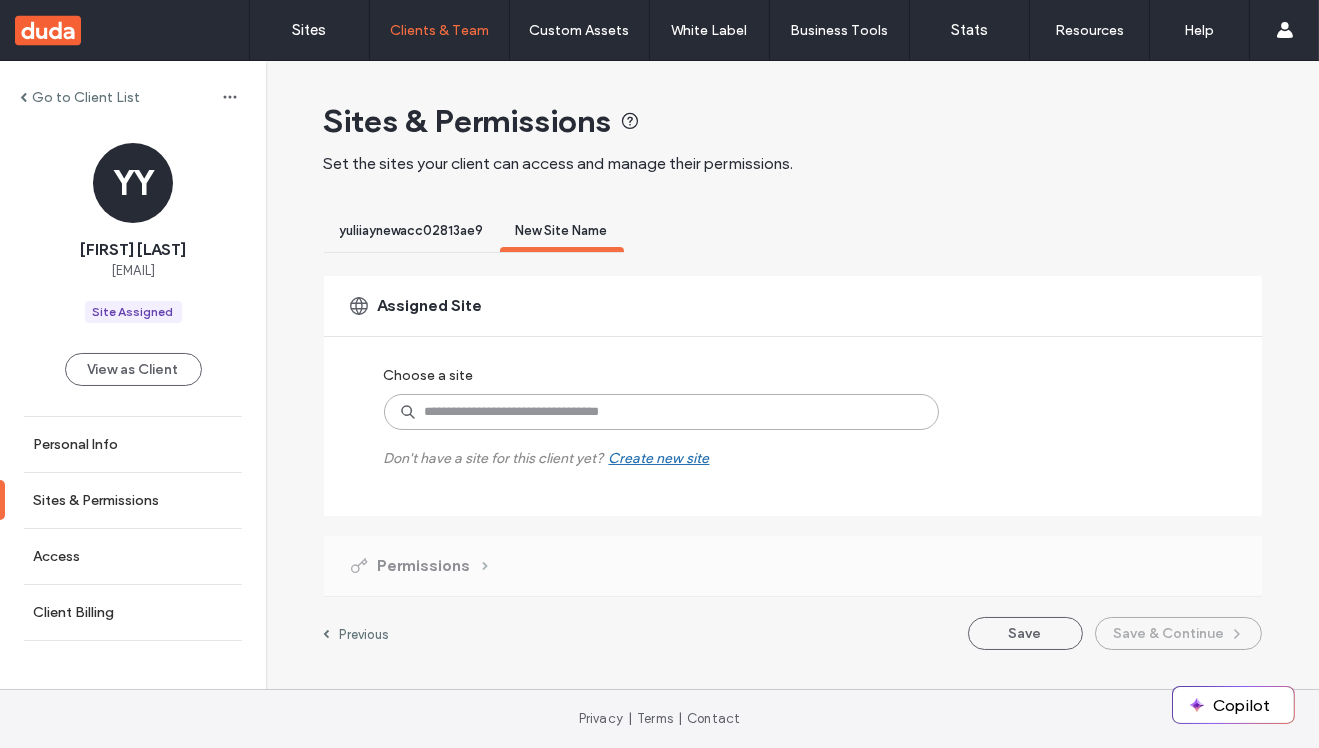 click at bounding box center [661, 412] 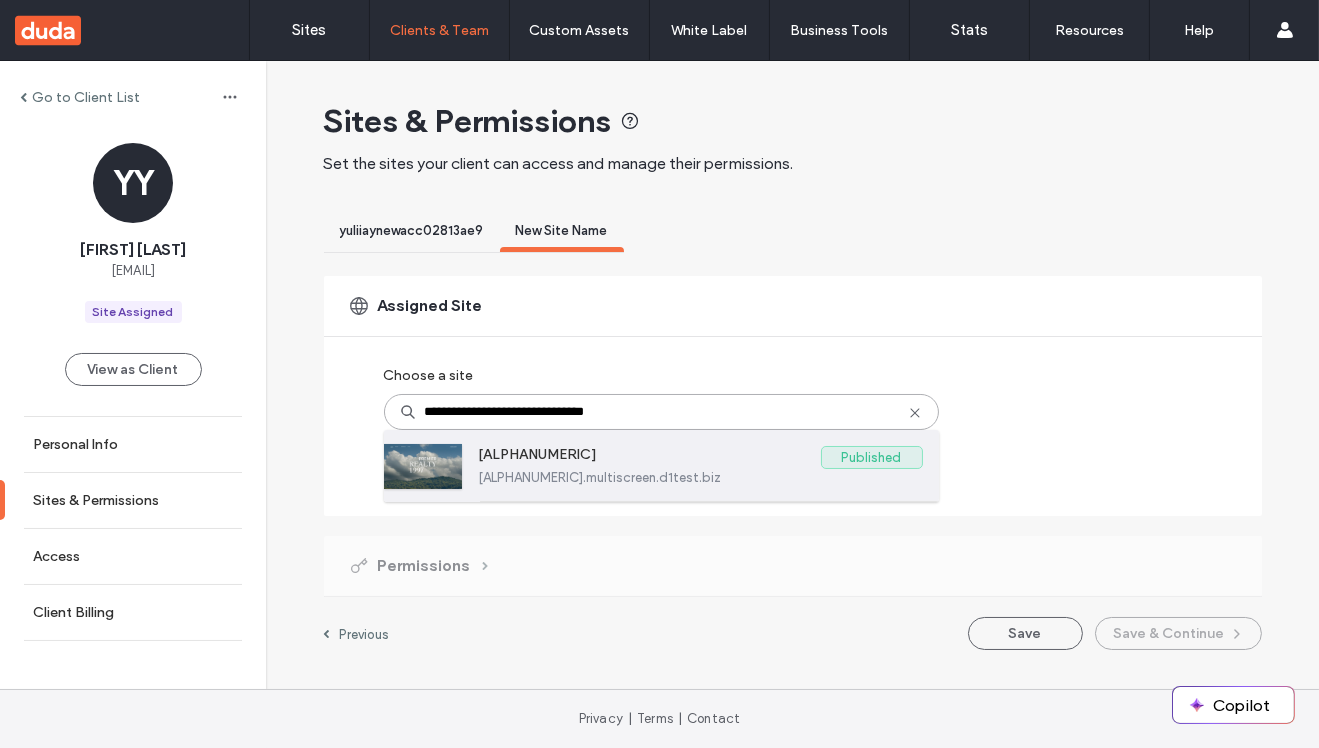 click on "yuliiaynewacc25fe5d5a" at bounding box center (650, 458) 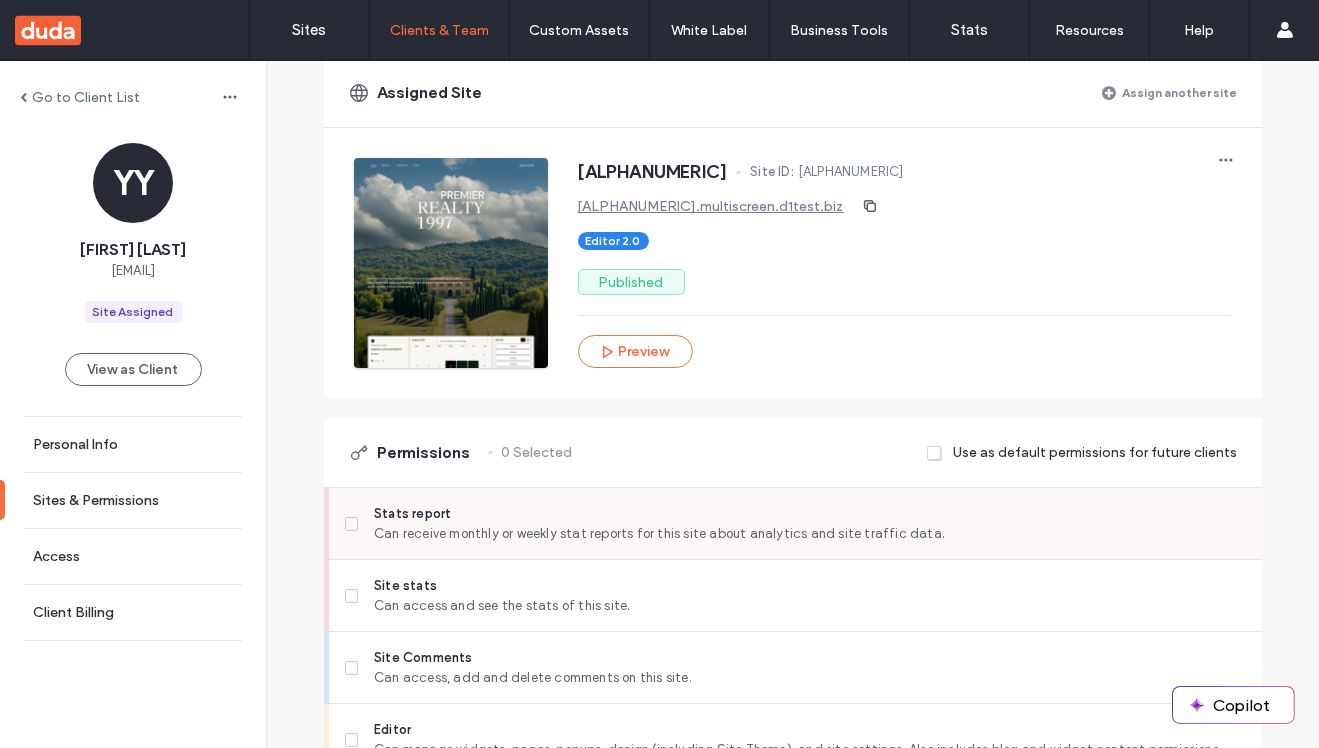 click on "Can receive monthly or weekly stat reports for this site about analytics and site traffic data." at bounding box center [809, 534] 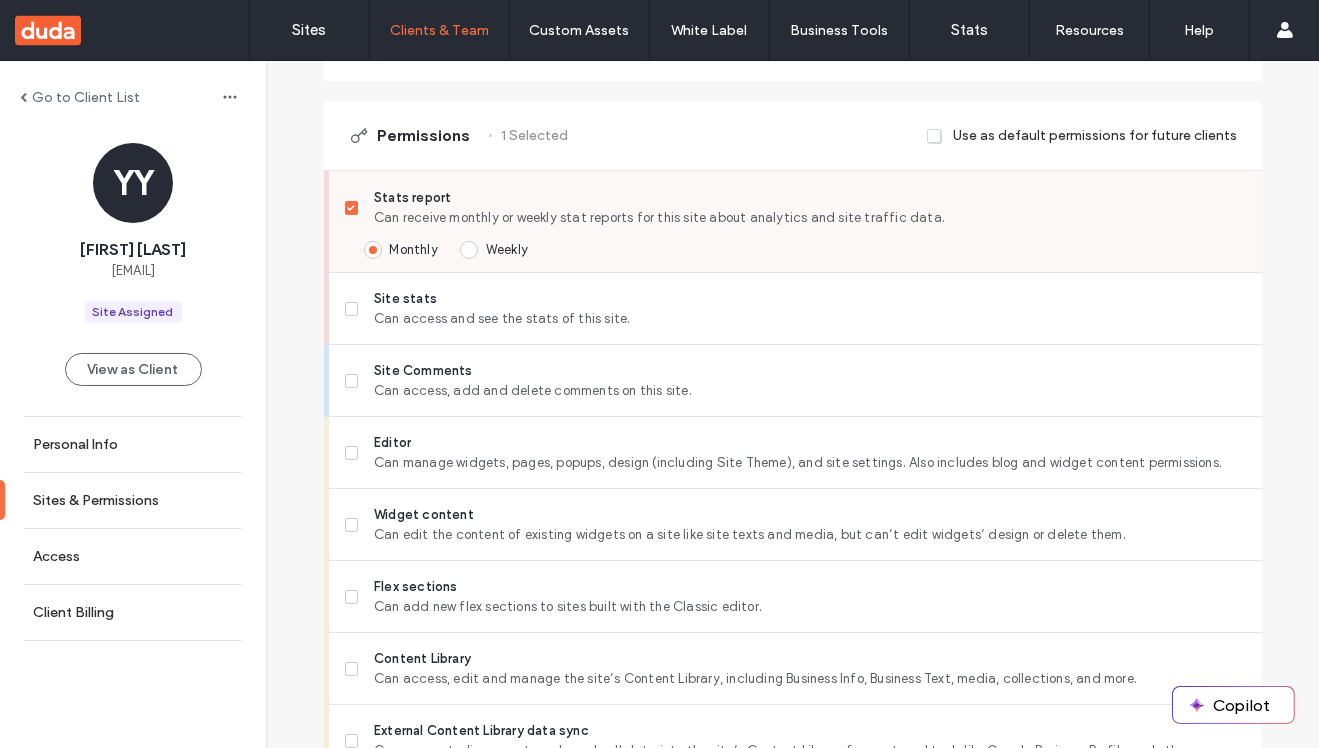 scroll, scrollTop: 557, scrollLeft: 0, axis: vertical 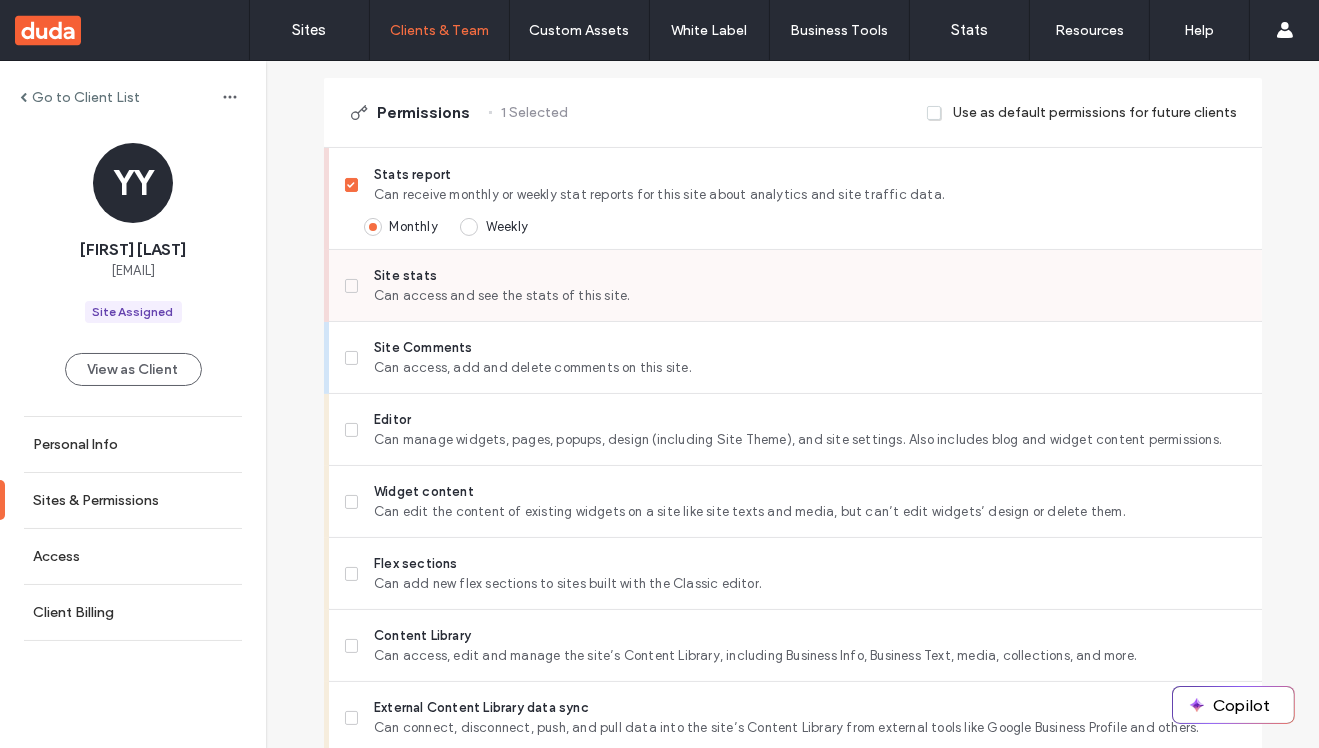 click on "Site stats Can access and see the stats of this site." at bounding box center [803, 285] 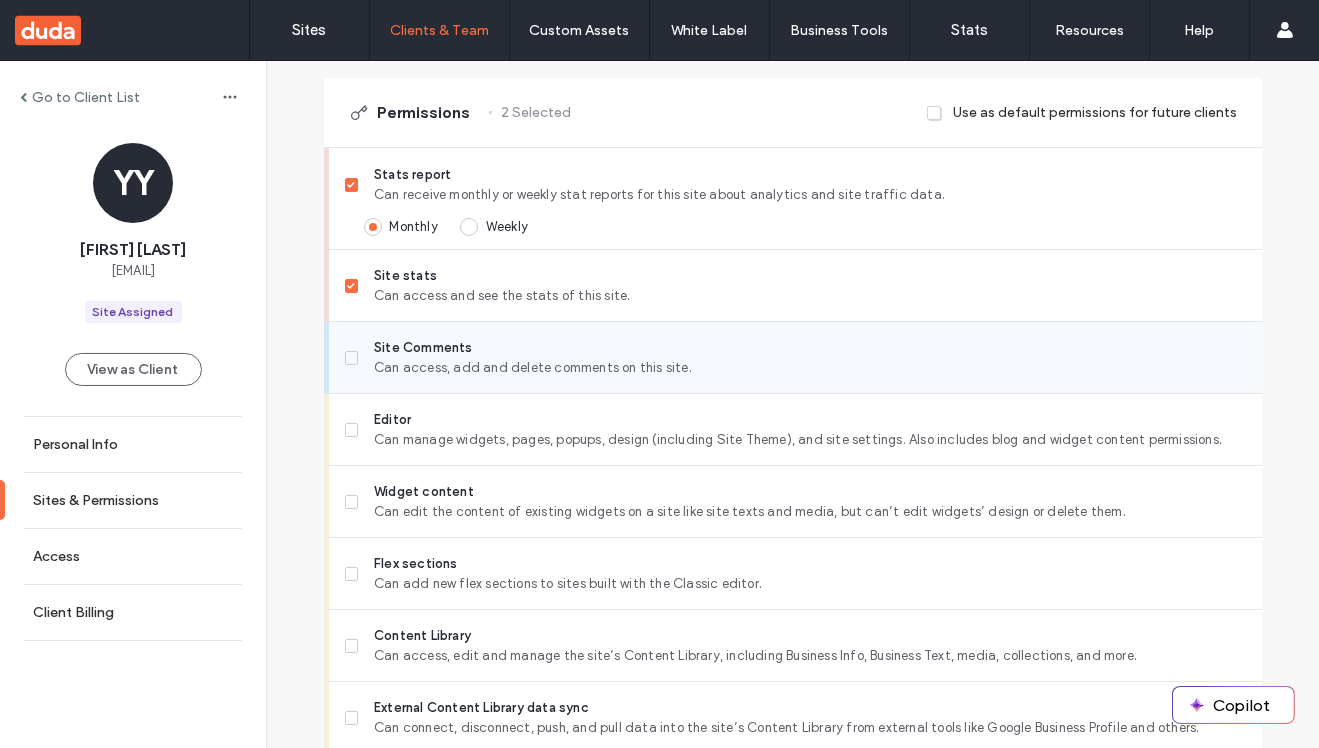 click on "Site Comments" at bounding box center (809, 348) 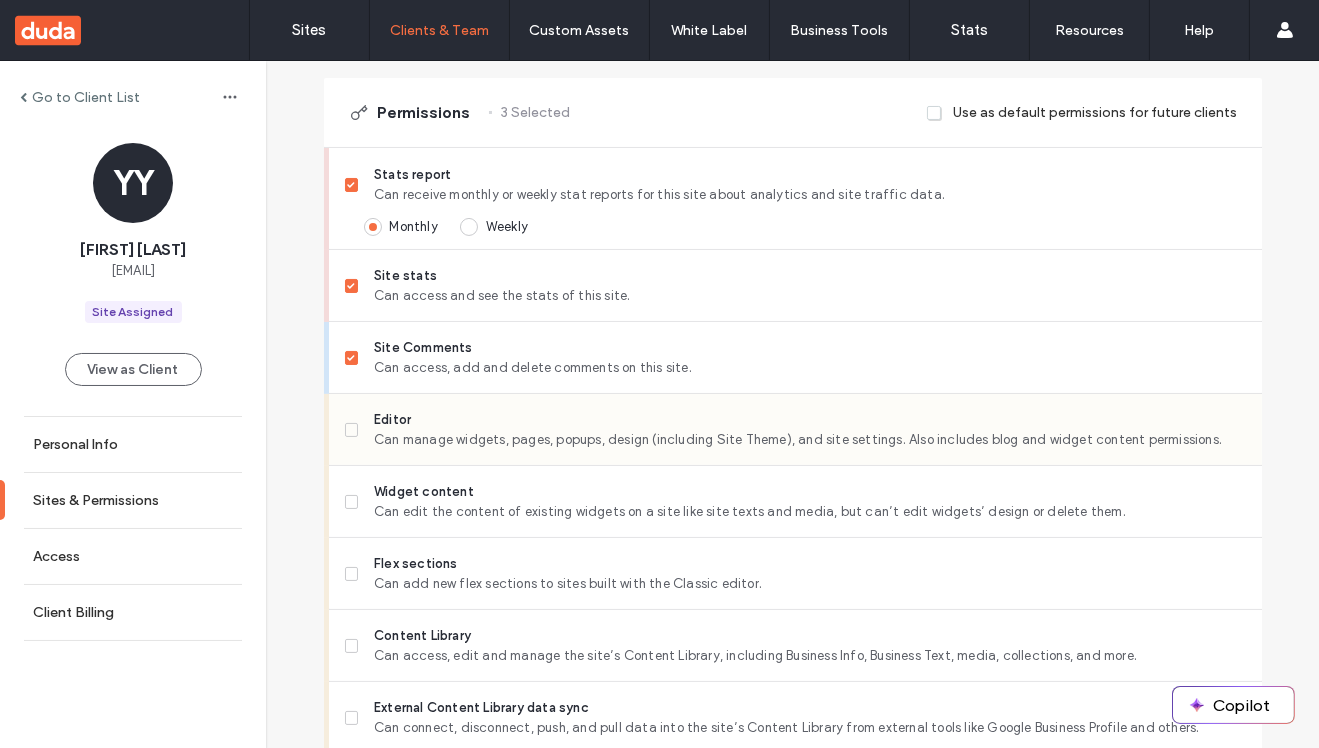 click on "Can manage widgets, pages, popups, design (including Site Theme), and site settings. Also includes blog and widget content permissions." at bounding box center [809, 440] 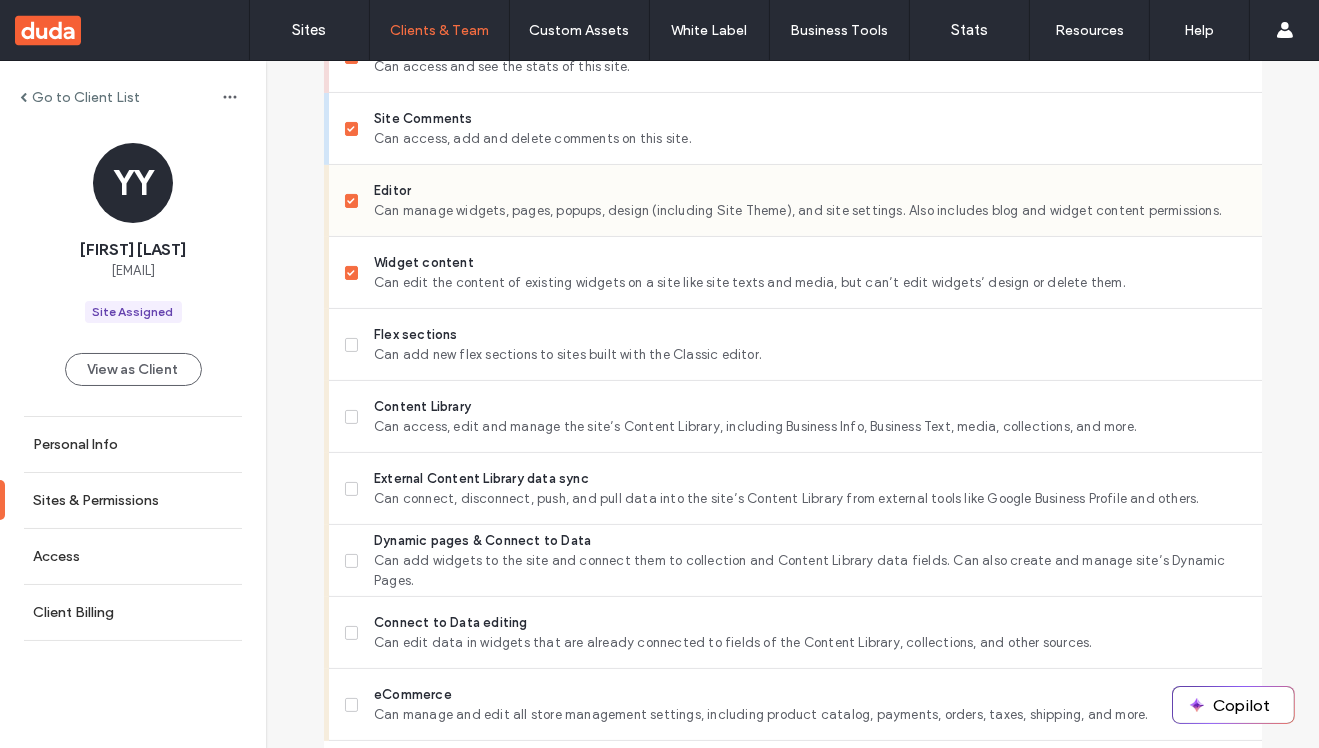 scroll, scrollTop: 803, scrollLeft: 0, axis: vertical 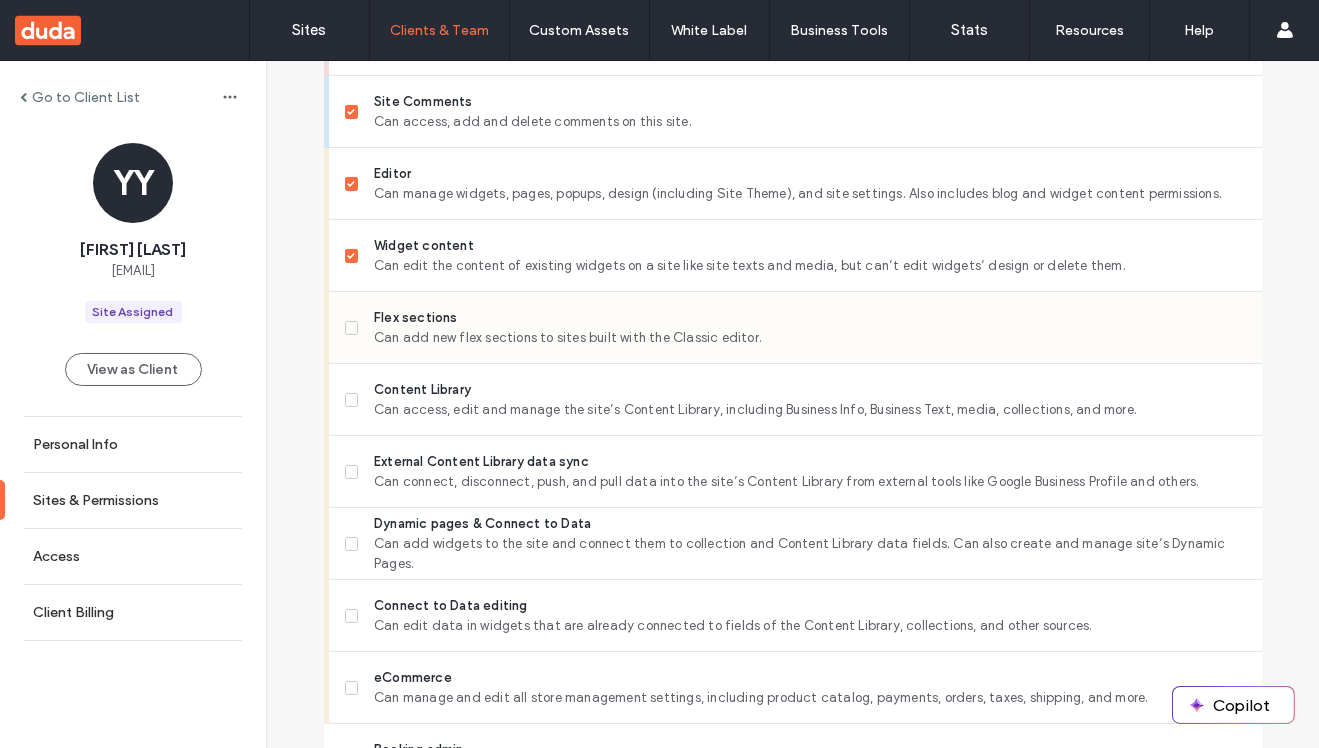 click on "Can add new flex sections to sites built with the Classic editor." at bounding box center (809, 338) 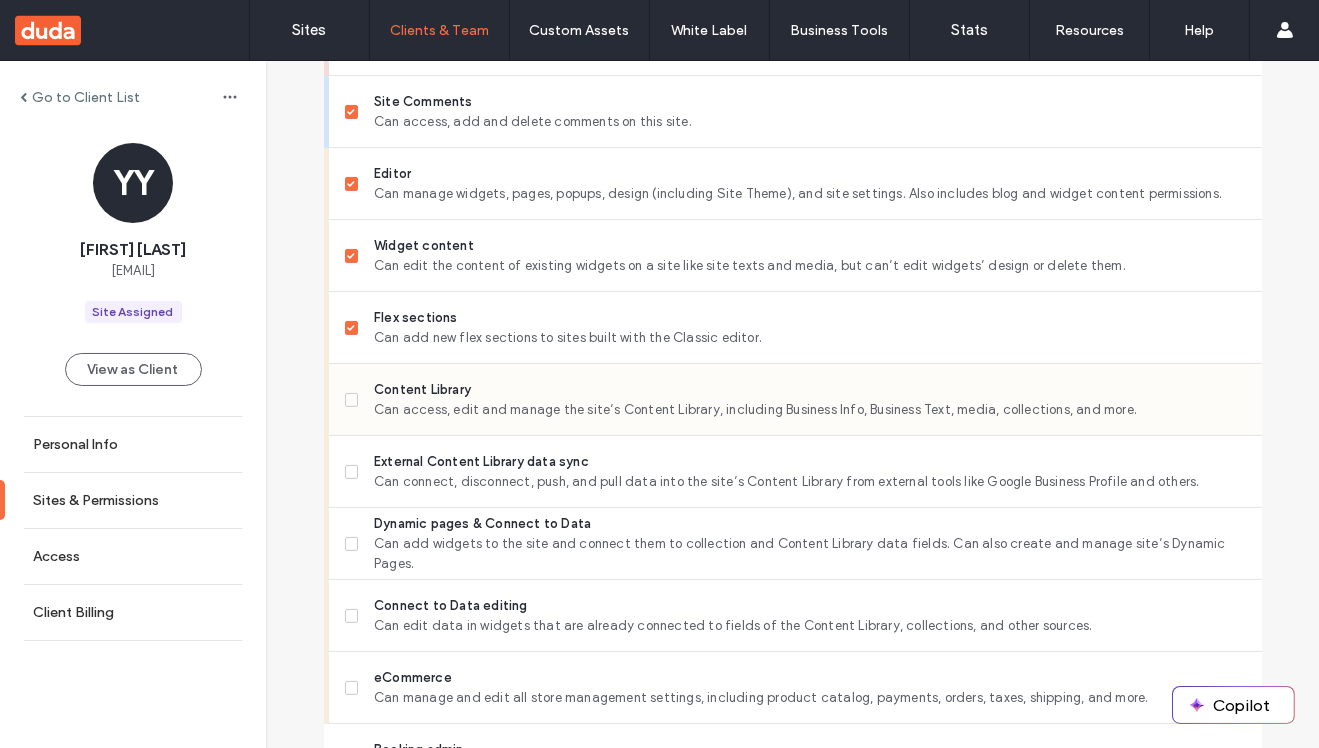 click on "Can access, edit and manage the site’s Content Library, including Business Info, Business Text, media, collections, and more." at bounding box center [809, 410] 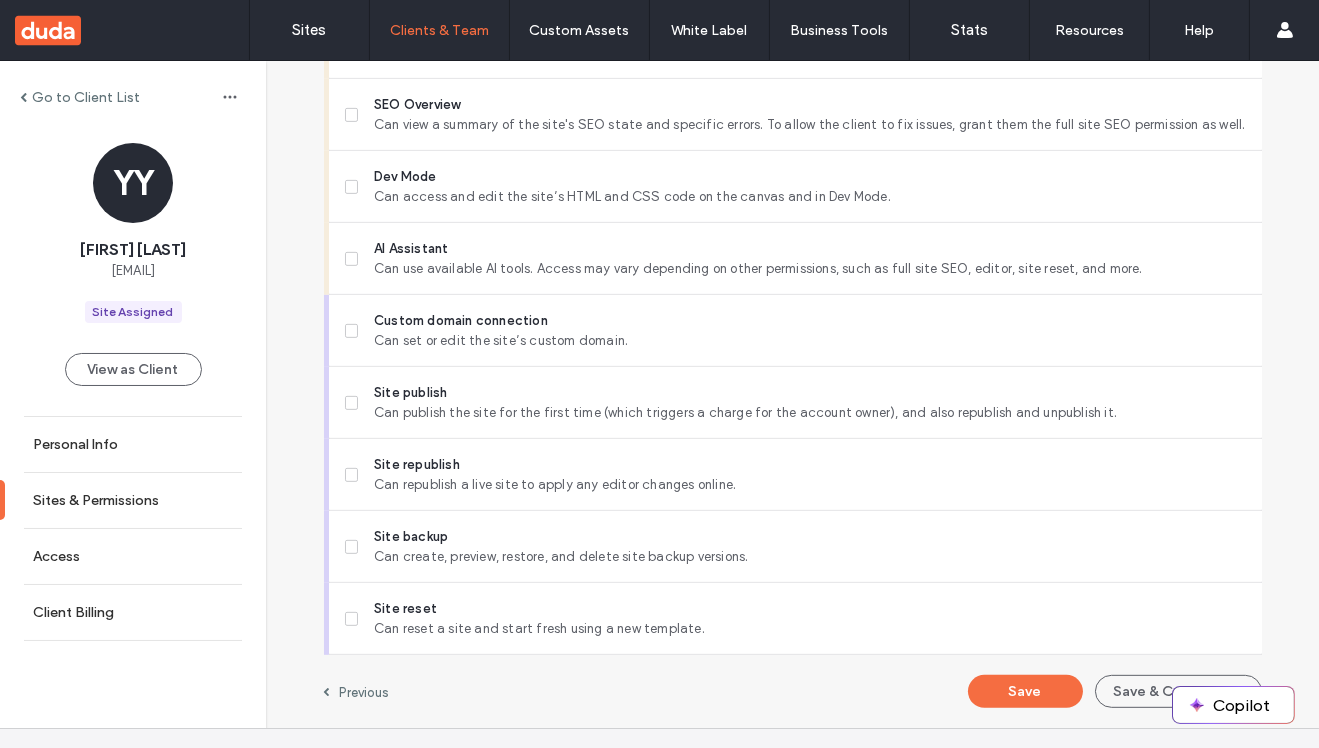 scroll, scrollTop: 1888, scrollLeft: 0, axis: vertical 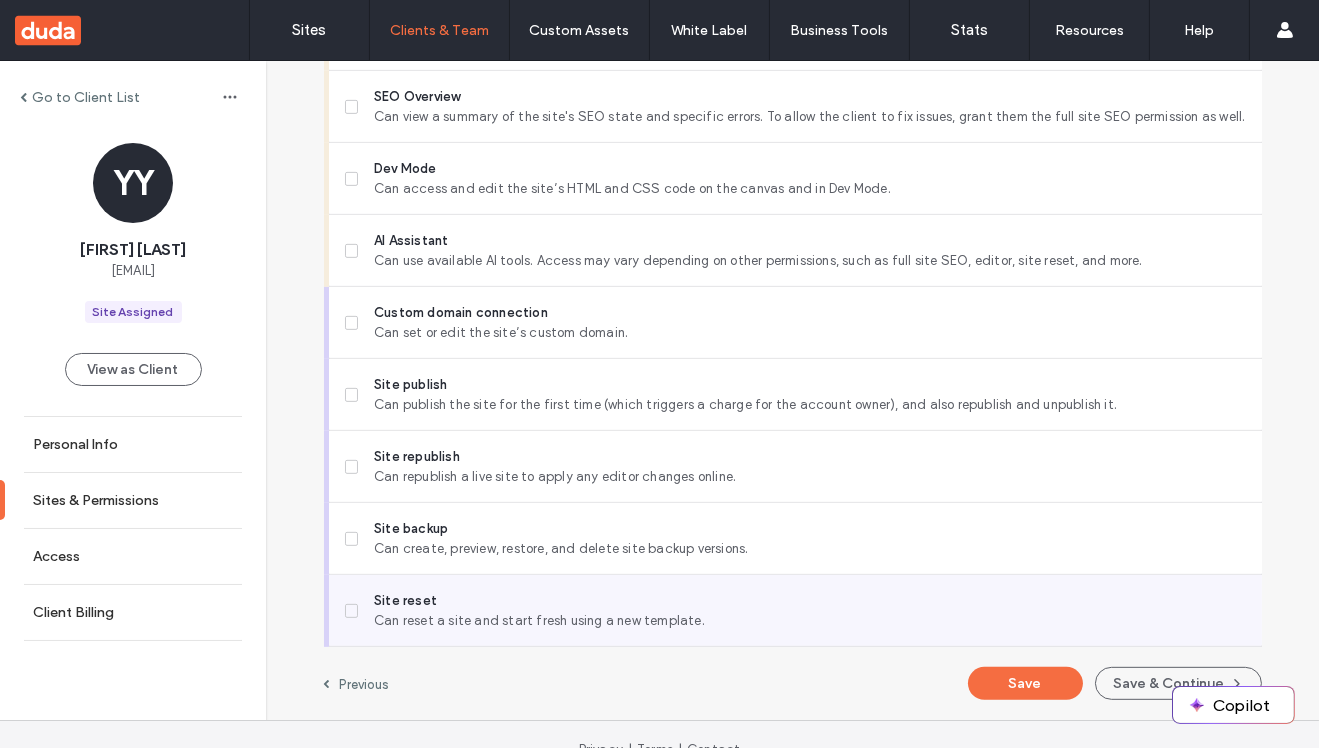 click on "Site reset" at bounding box center (809, 601) 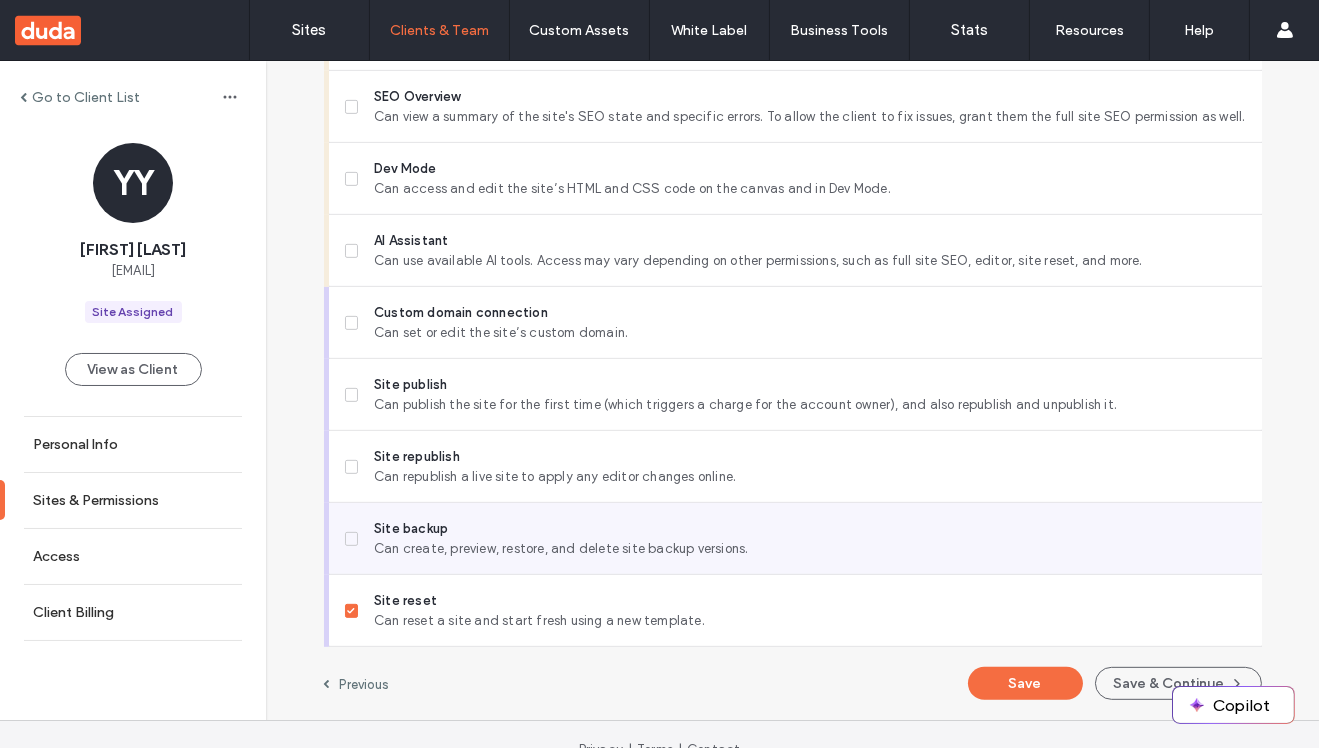 click on "Site backup" at bounding box center (809, 529) 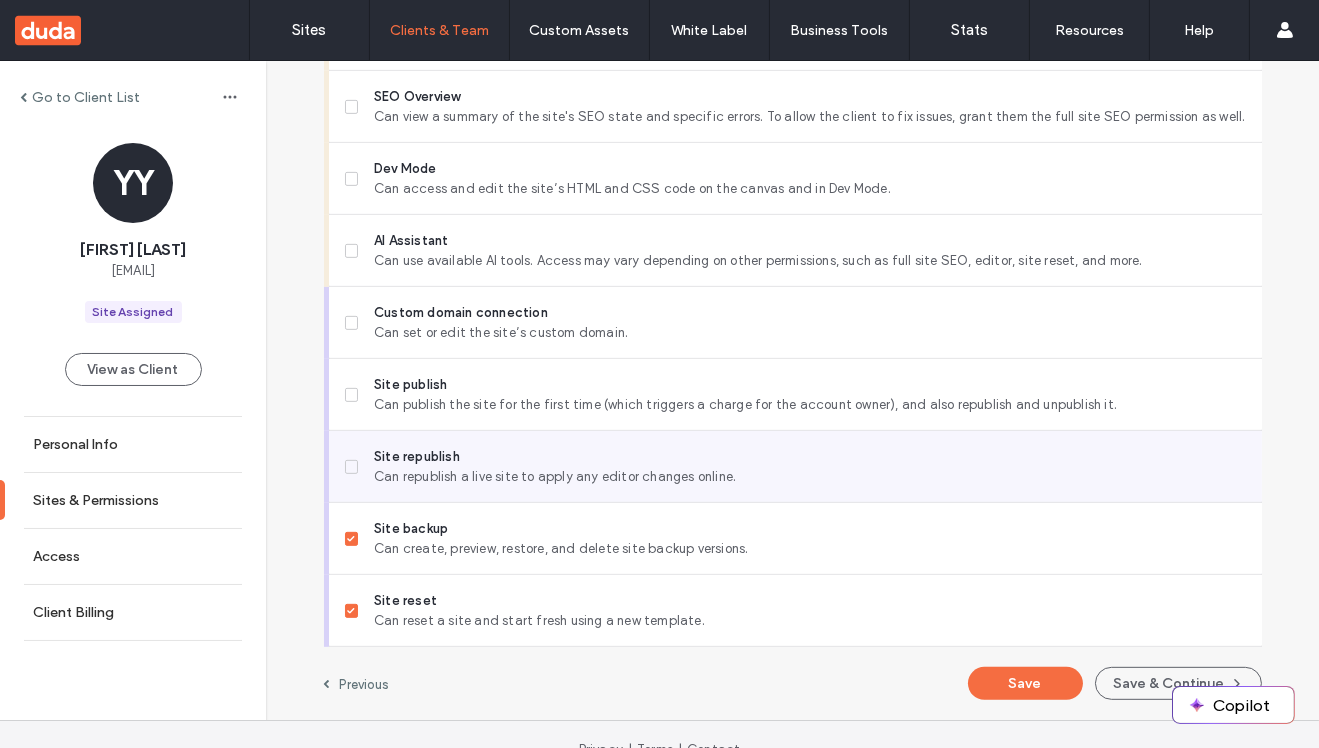click on "Site republish" at bounding box center (809, 457) 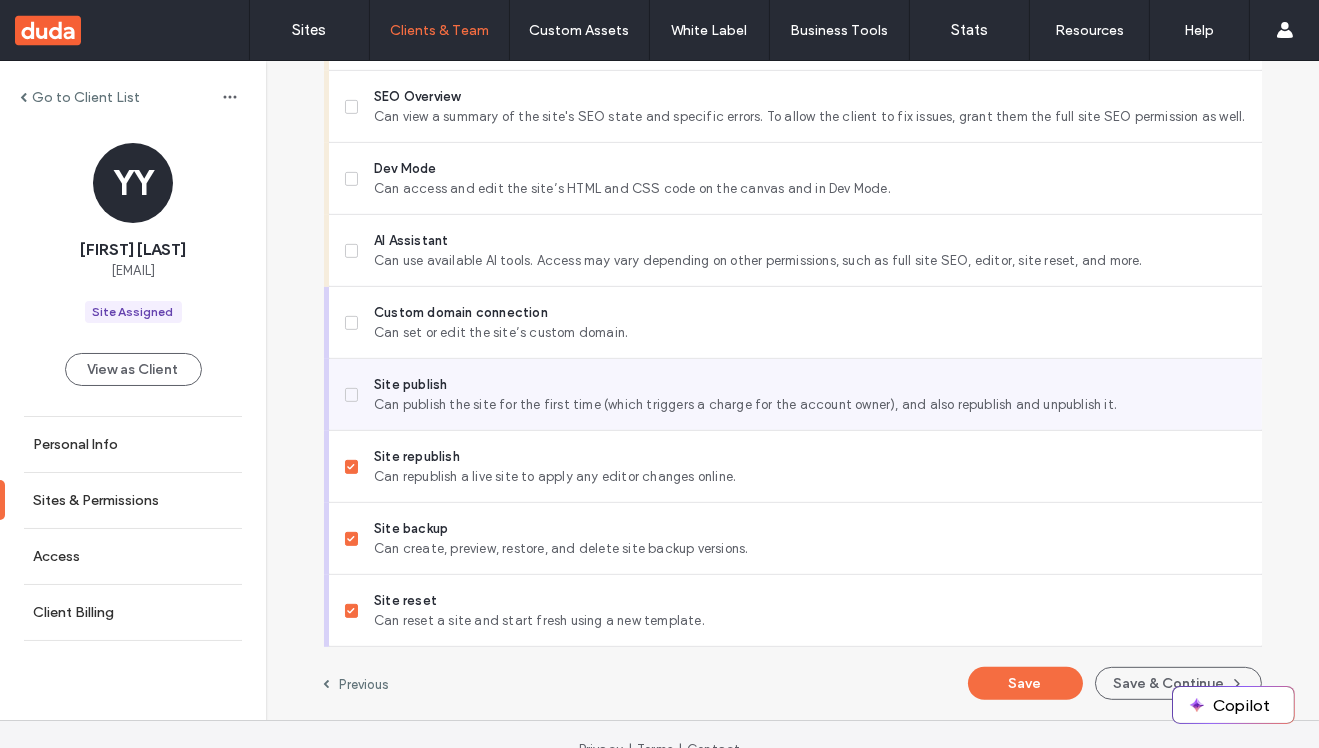 click on "Site publish" at bounding box center [809, 385] 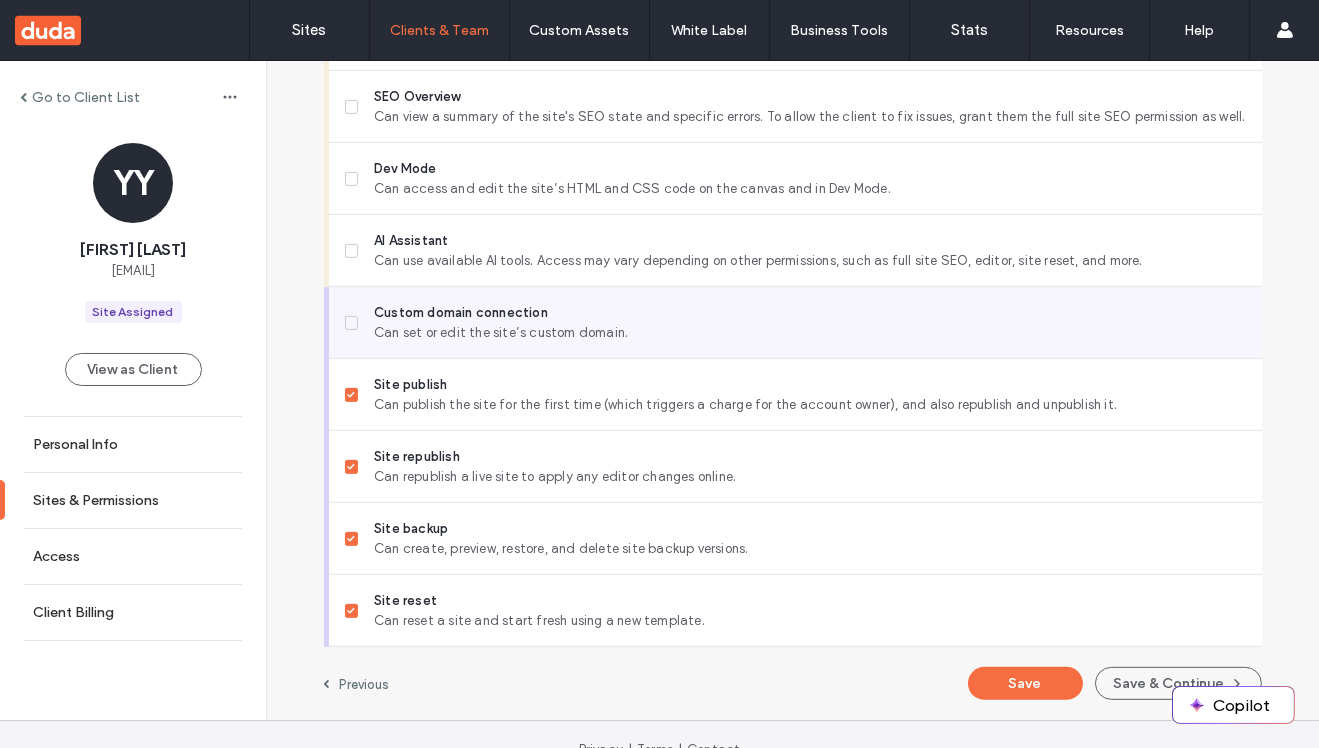 click on "Custom domain connection" at bounding box center [809, 313] 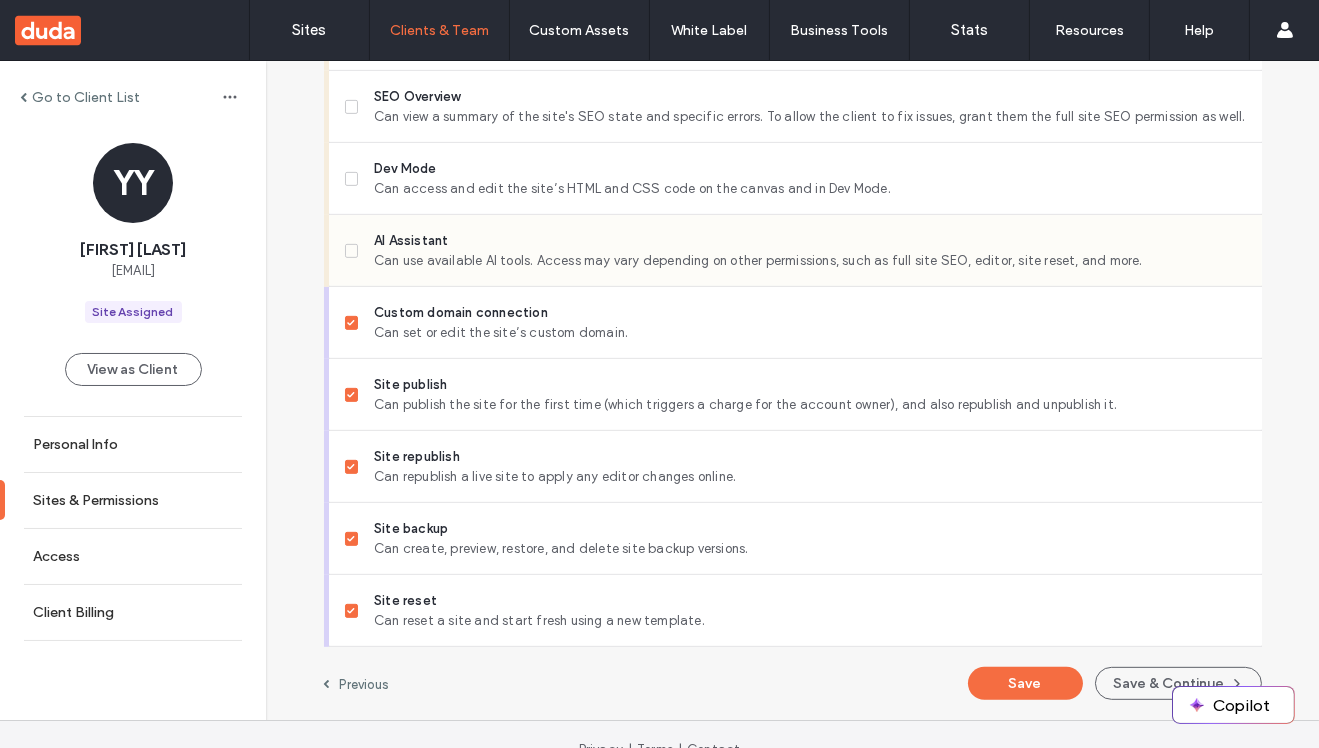 click on "Can use available AI tools. Access may vary depending on other permissions, such as full site SEO, editor, site reset, and more." at bounding box center (809, 261) 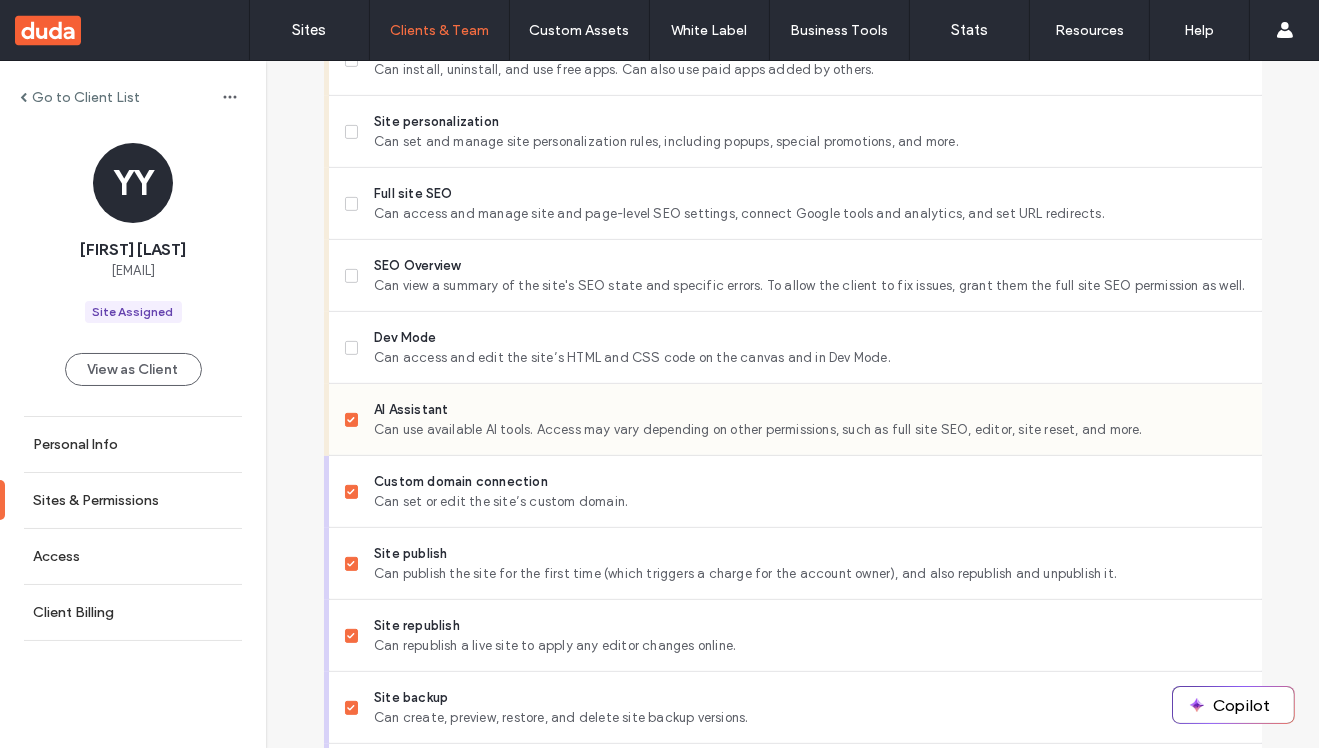 scroll, scrollTop: 1611, scrollLeft: 0, axis: vertical 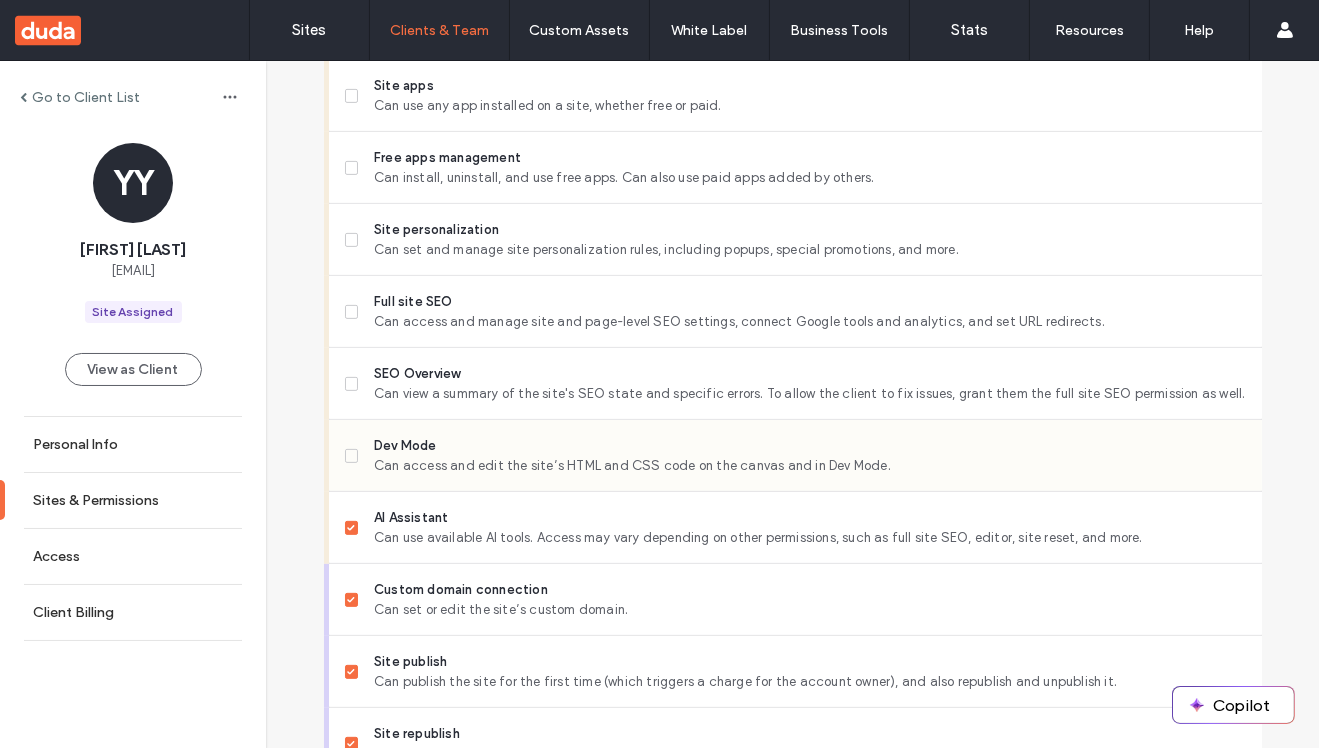 click on "Can access and edit the site’s HTML and CSS code on the canvas and in Dev Mode." at bounding box center [809, 466] 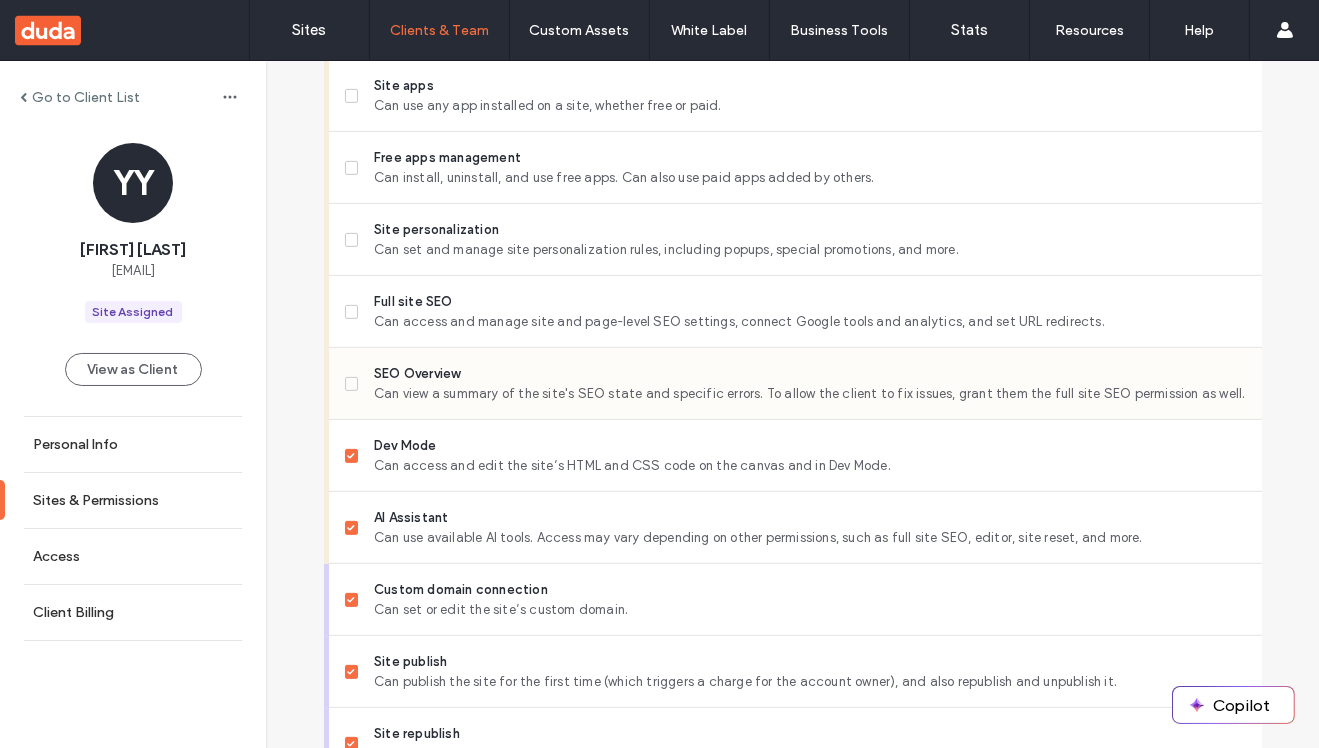 click on "SEO Overview" at bounding box center [809, 374] 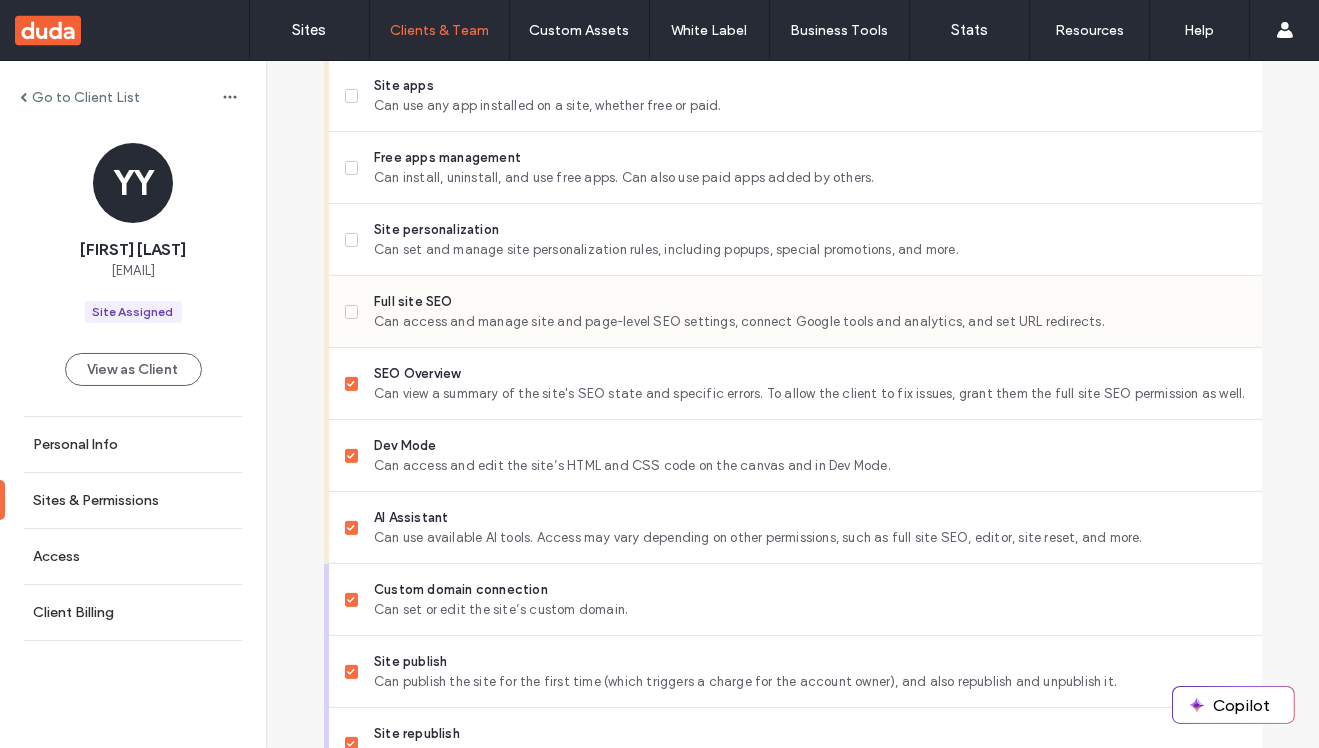 click on "Can access and manage site and page-level SEO settings, connect Google tools and analytics, and set URL redirects." at bounding box center [809, 322] 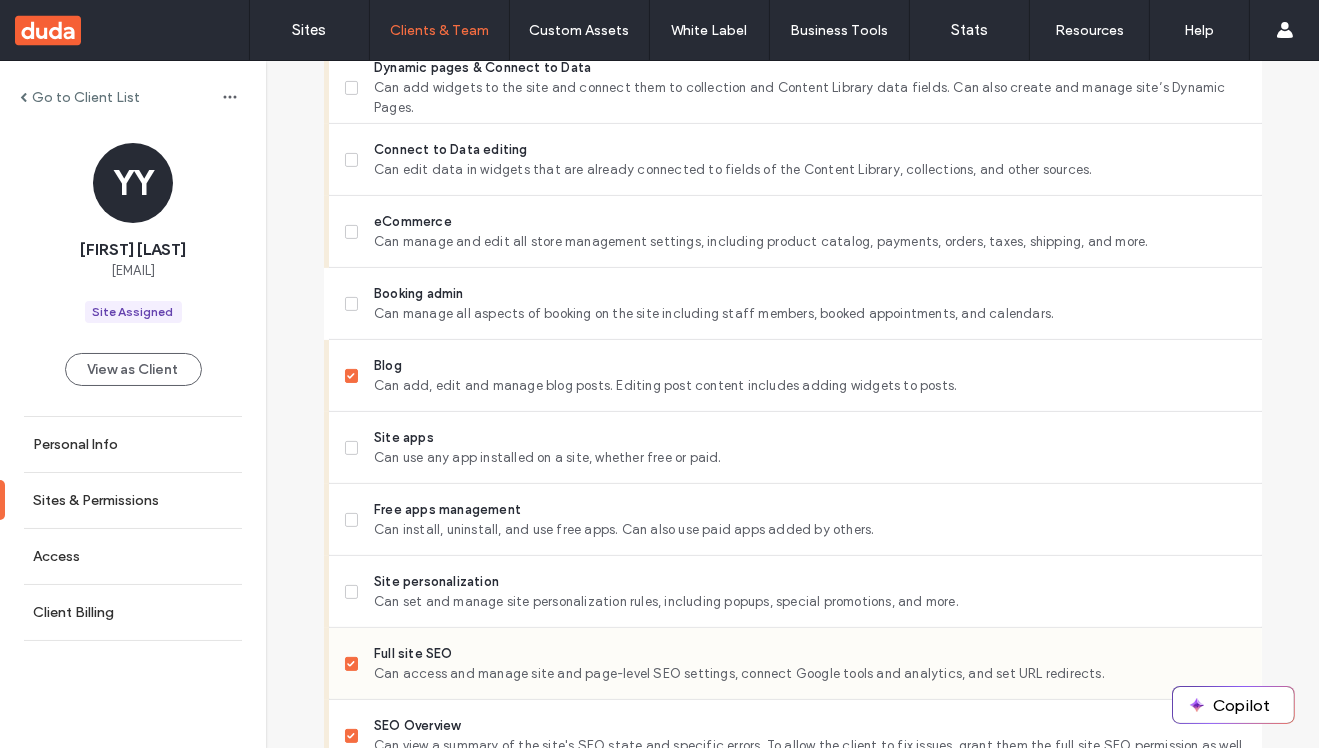 scroll, scrollTop: 1168, scrollLeft: 0, axis: vertical 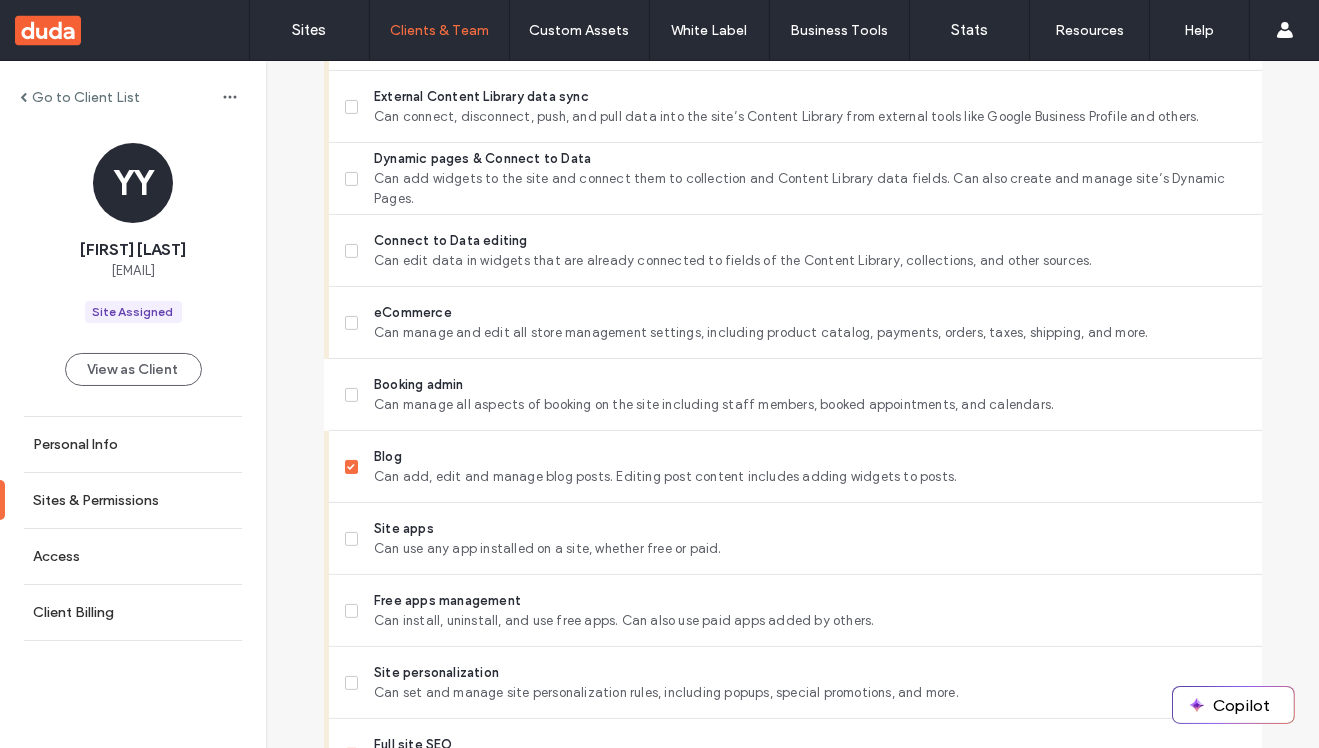 click on "Booking admin" at bounding box center [809, 385] 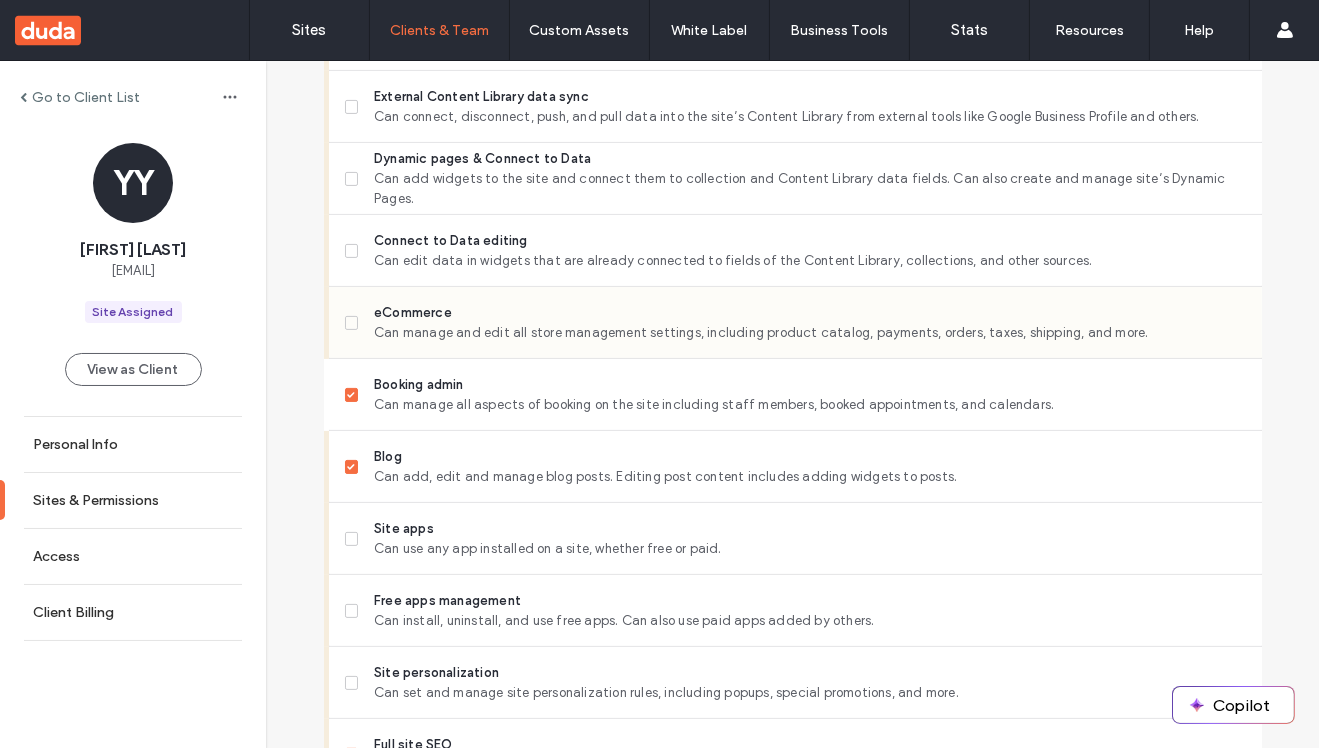 click on "Can manage and edit all store management settings, including product catalog, payments, orders, taxes, shipping, and more." at bounding box center [809, 333] 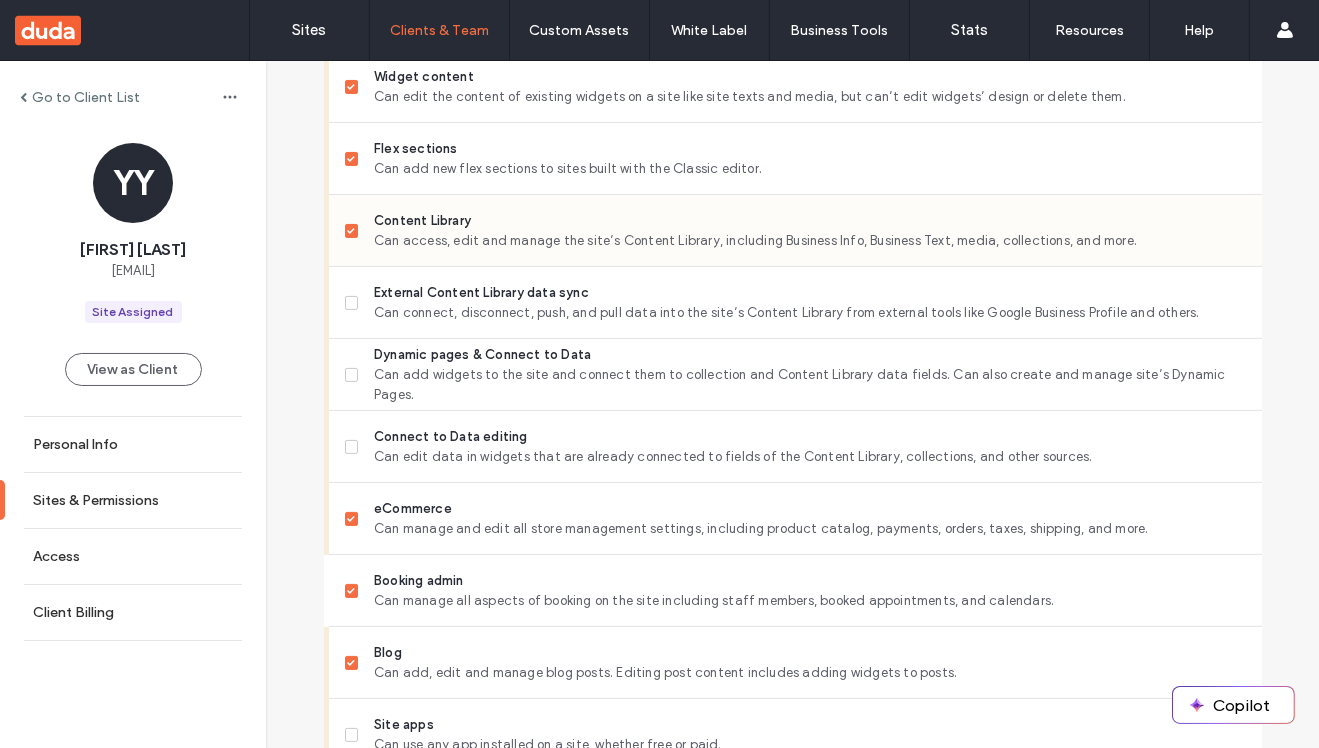 scroll, scrollTop: 881, scrollLeft: 0, axis: vertical 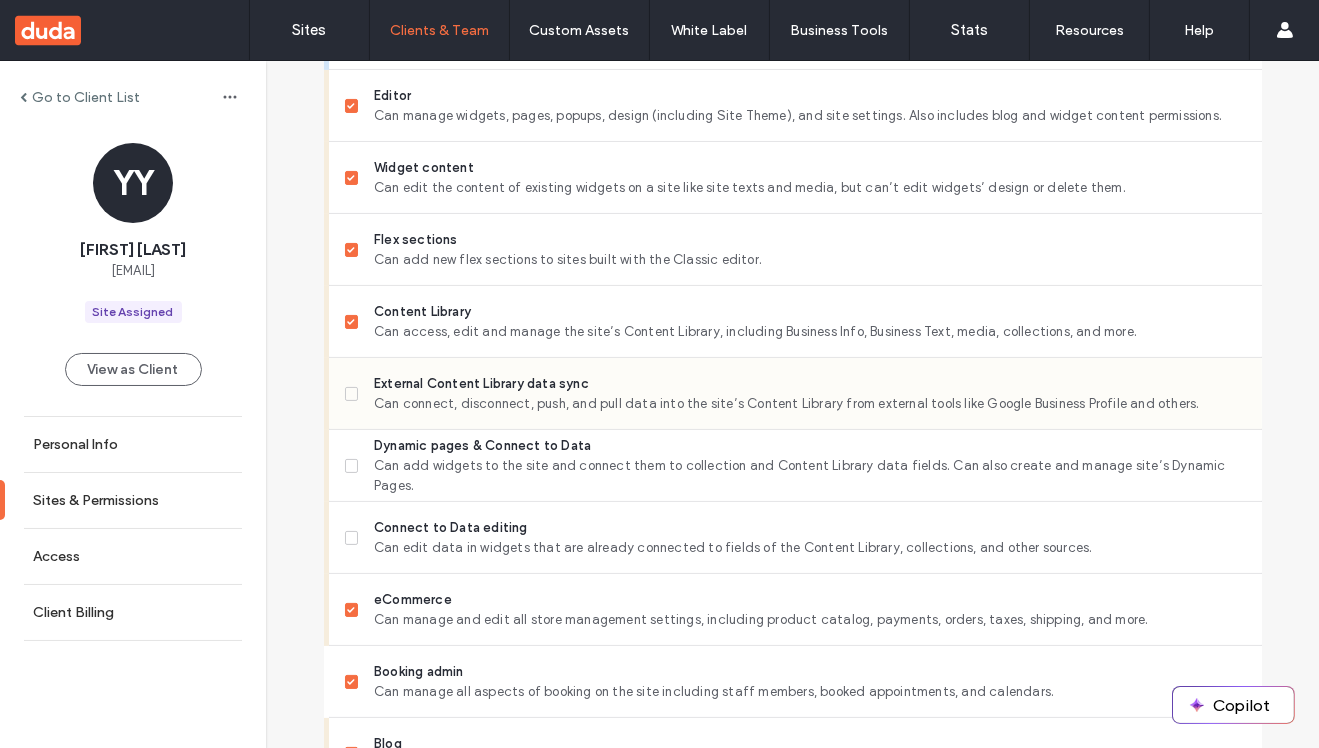 click on "External Content Library data sync" at bounding box center [809, 384] 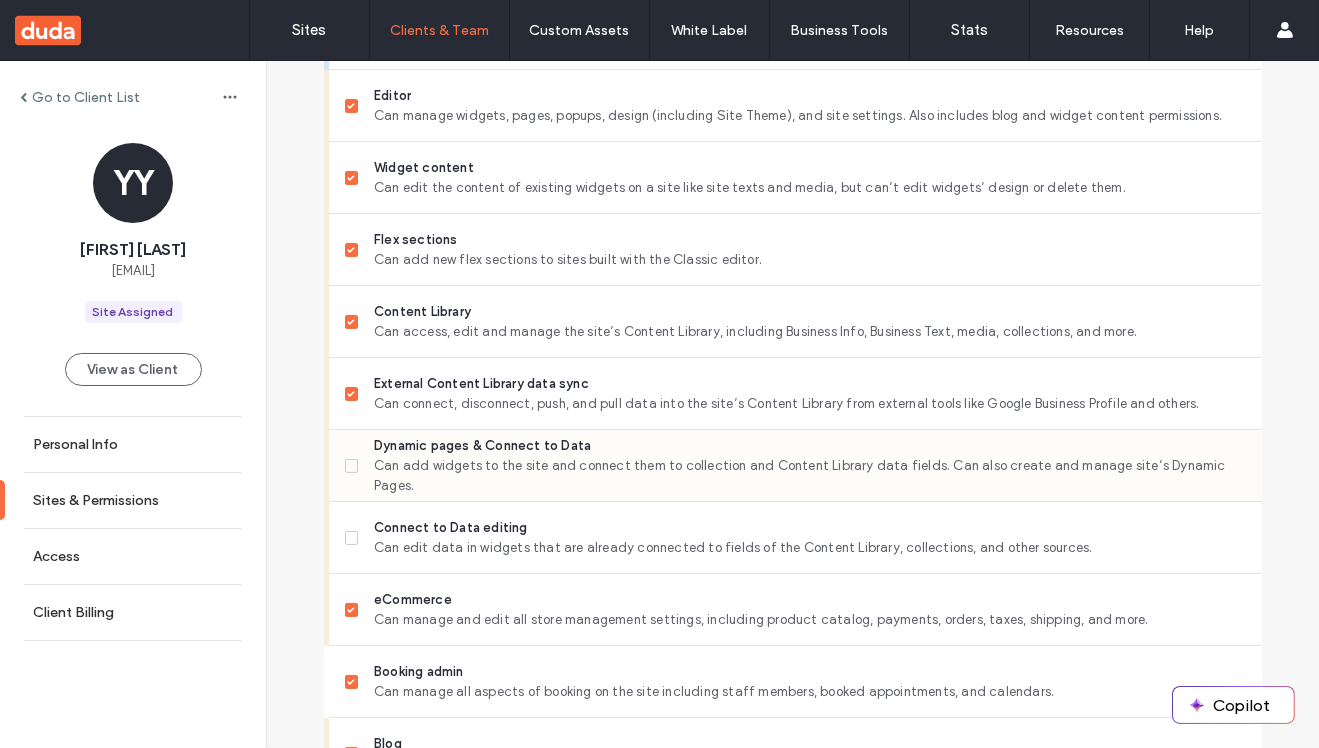 click on "Can add widgets to the site and connect them to collection and Content Library data fields. Can also create and manage site’s Dynamic Pages." at bounding box center (809, 476) 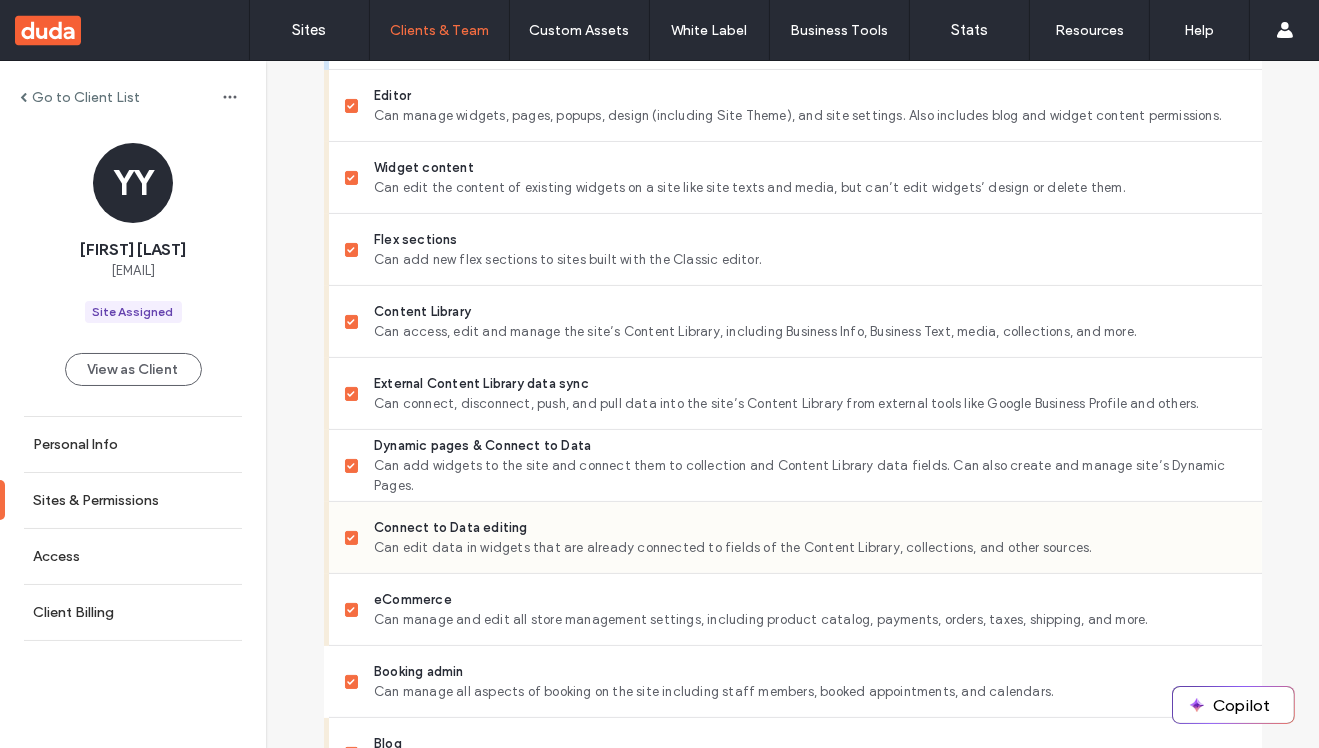 click on "Connect to Data editing Can edit data in widgets that are already connected to fields of the Content Library, collections, and other sources." at bounding box center [803, 537] 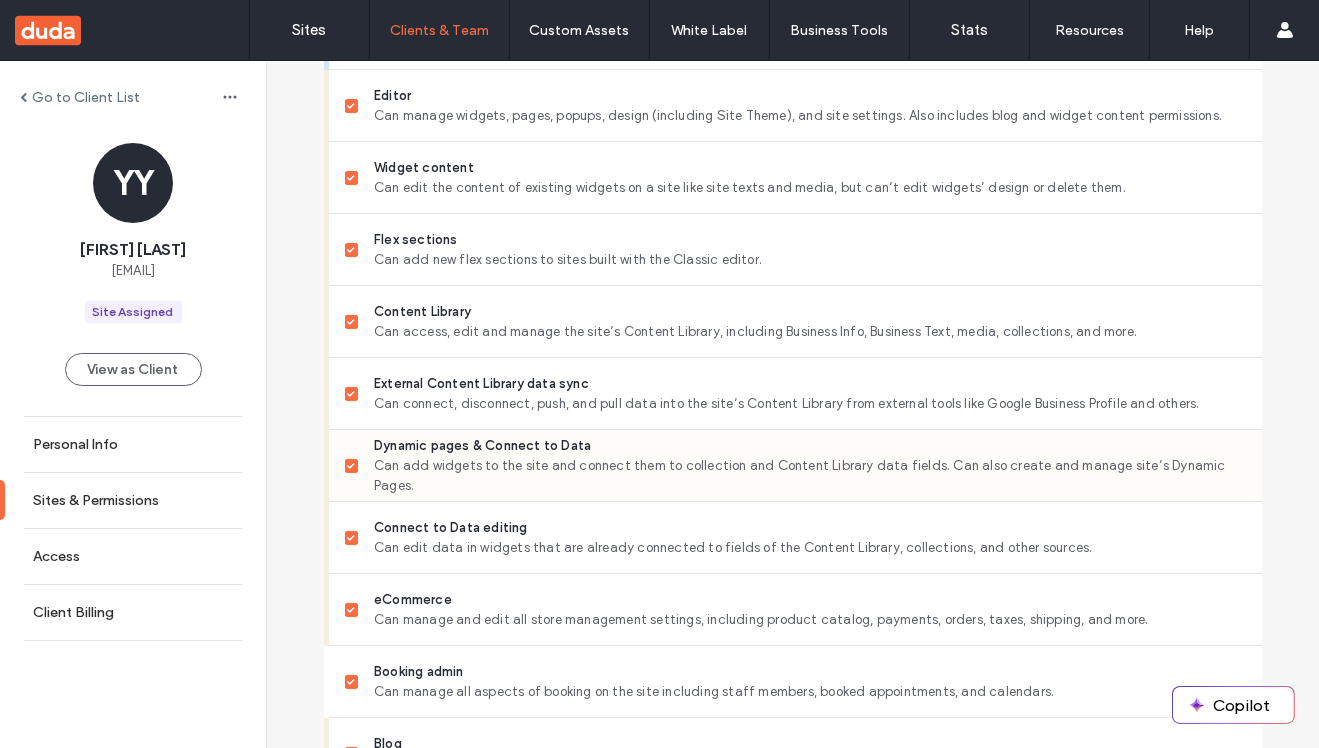 click on "Dynamic pages & Connect to Data Can add widgets to the site and connect them to collection and Content Library data fields. Can also create and manage site’s Dynamic Pages." at bounding box center [803, 465] 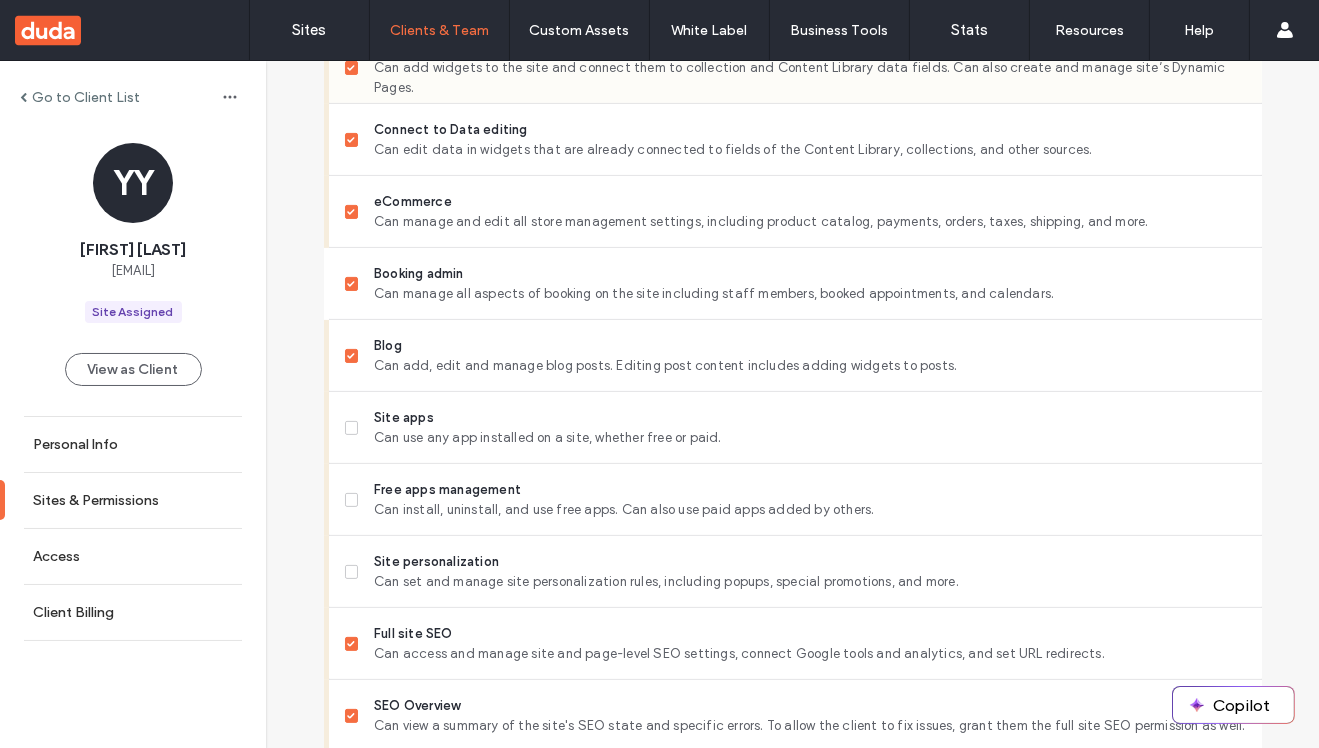 scroll, scrollTop: 1412, scrollLeft: 0, axis: vertical 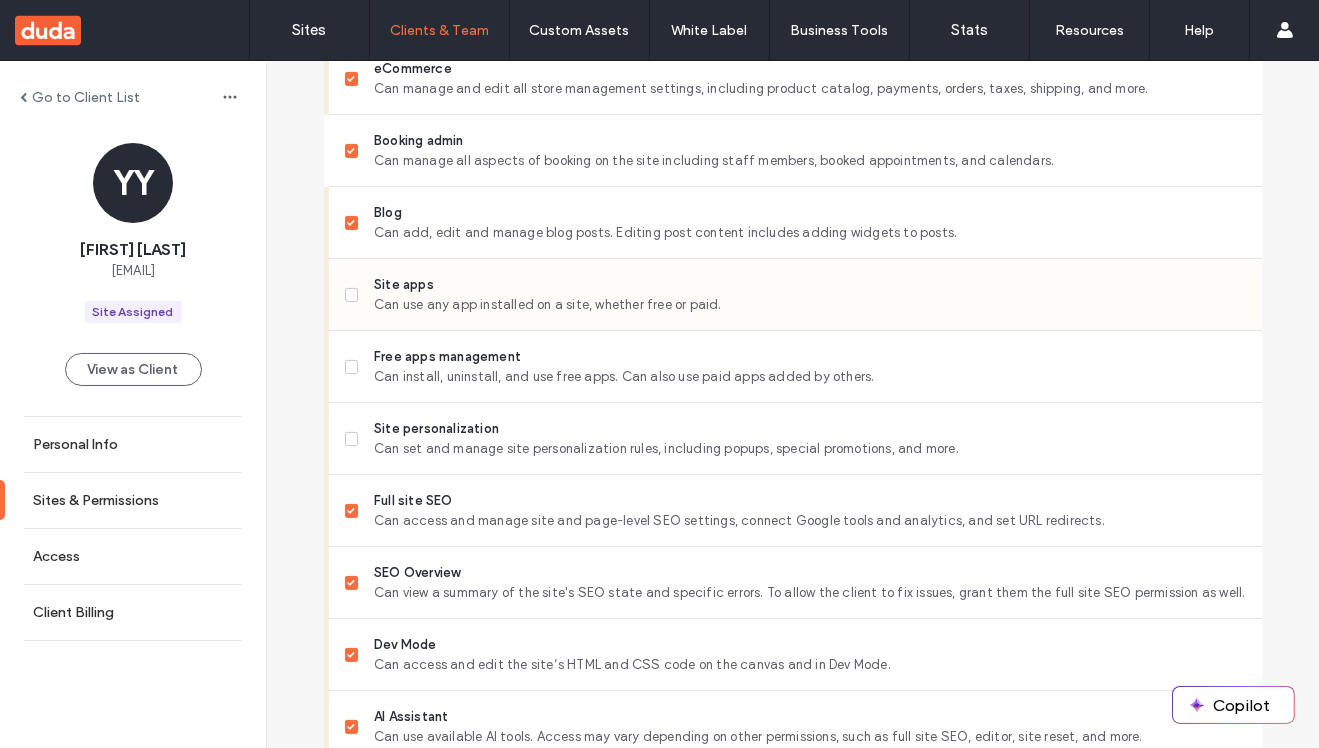 click on "Can use any app installed on a site, whether free or paid." at bounding box center [809, 305] 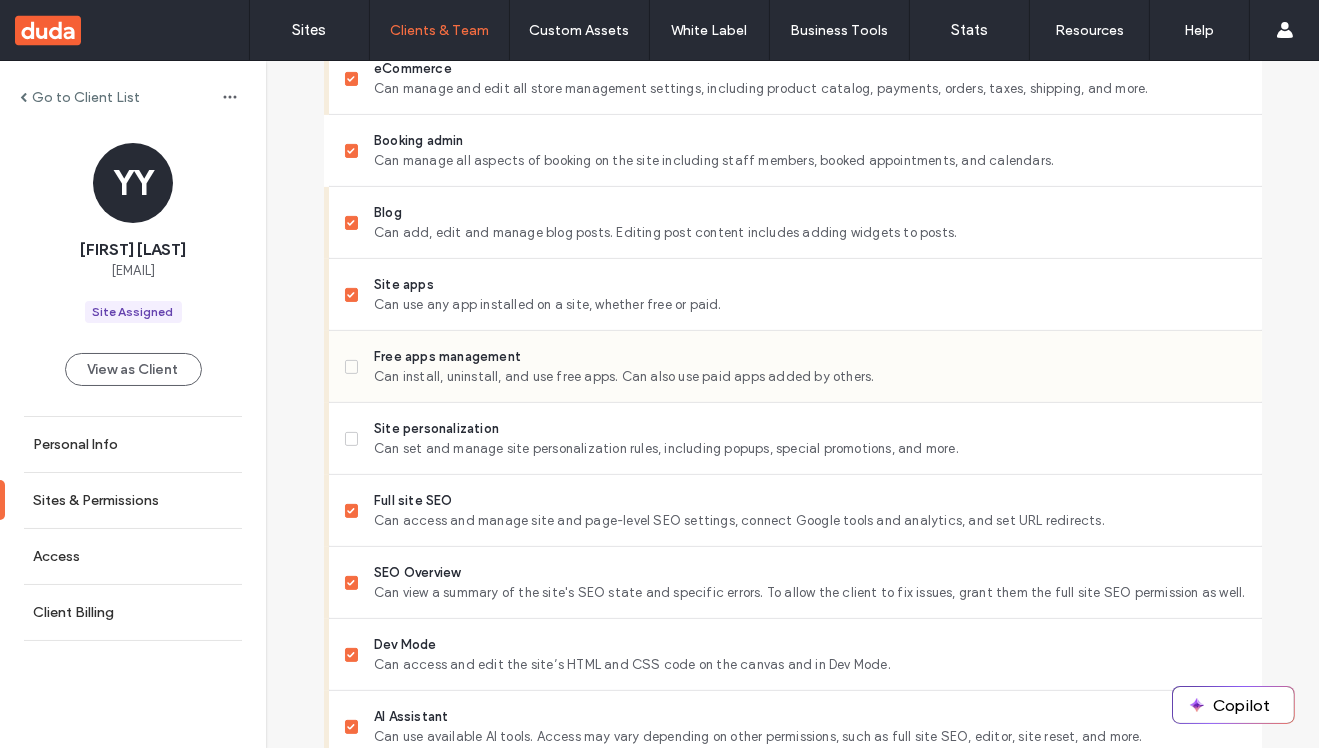 click on "Free apps management" at bounding box center [809, 357] 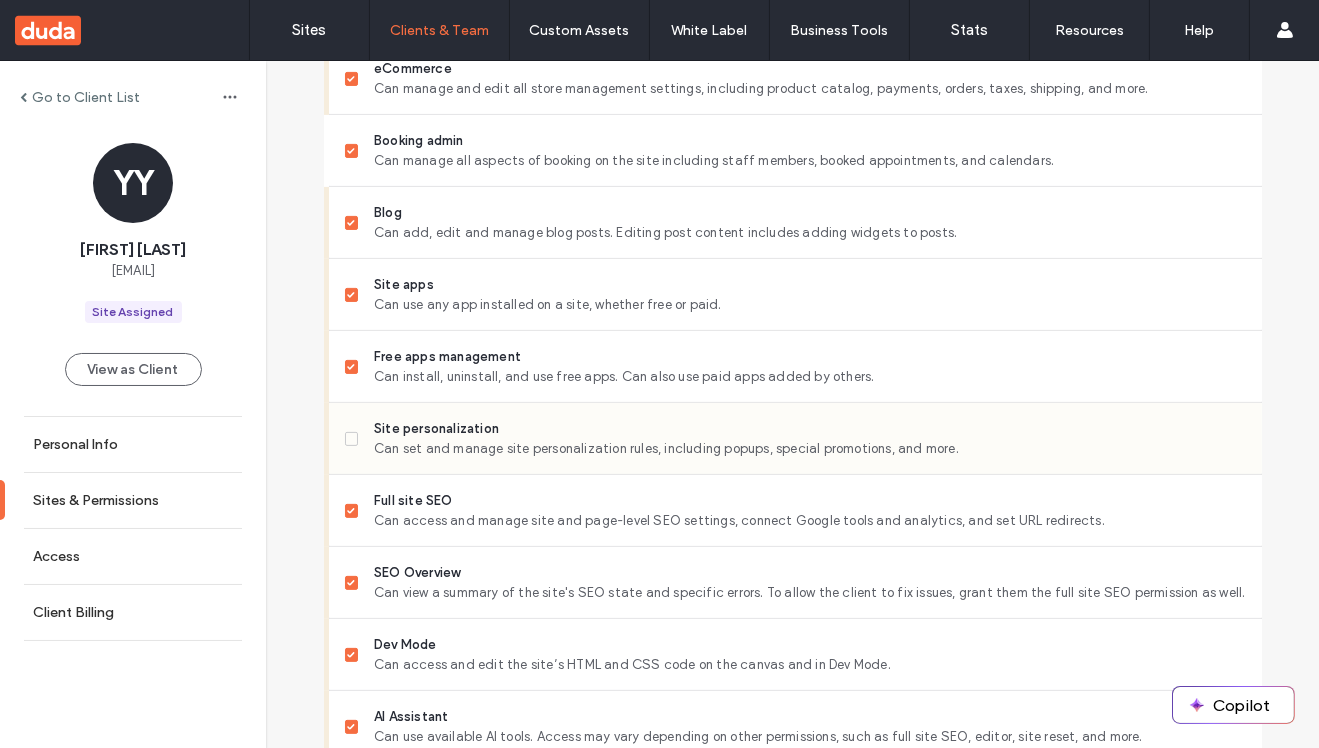 click on "Site personalization" at bounding box center (809, 429) 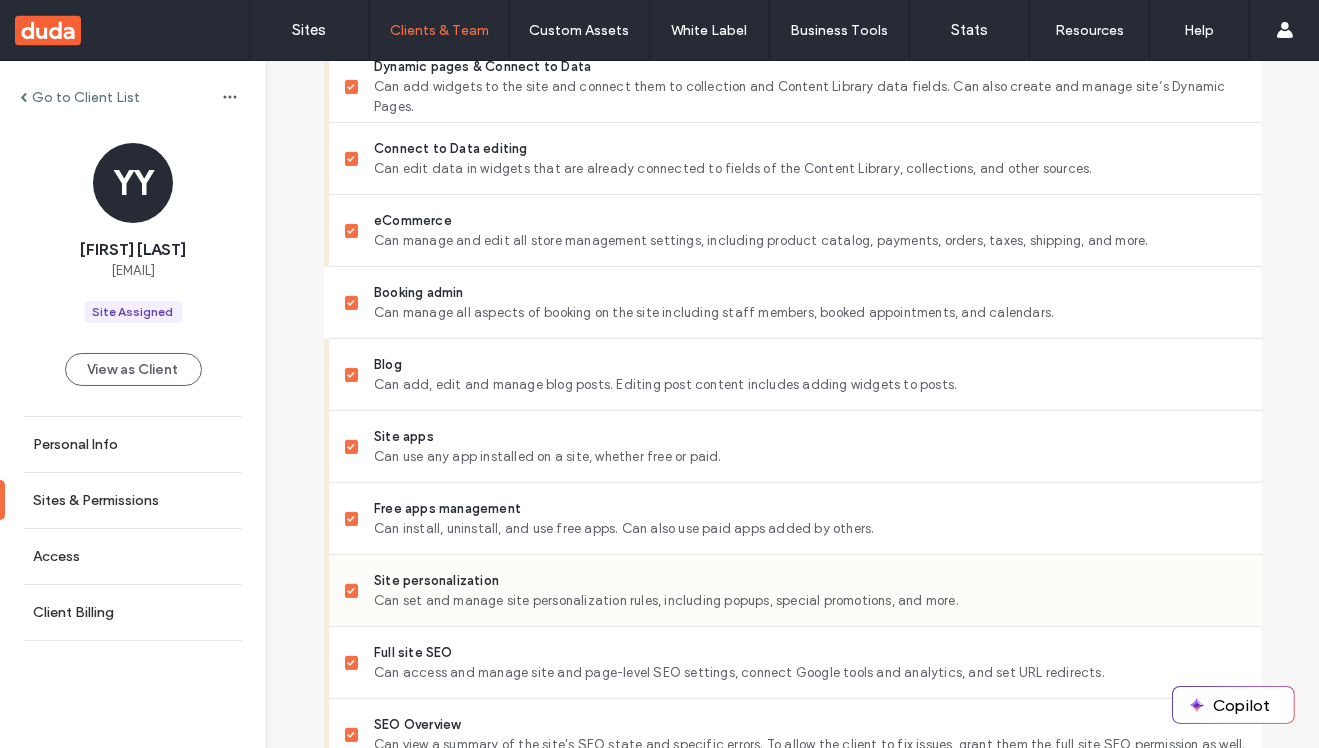 scroll, scrollTop: 1918, scrollLeft: 0, axis: vertical 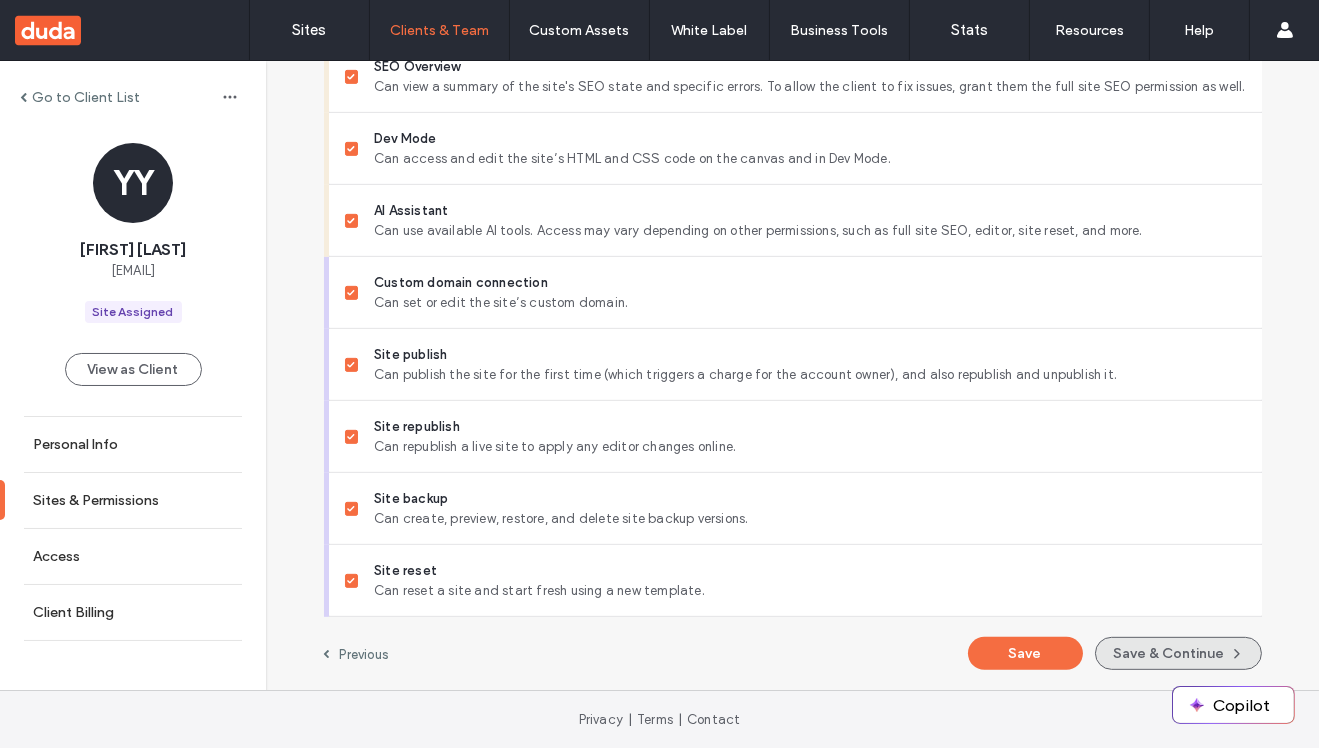 click on "Save & Continue" at bounding box center (1178, 653) 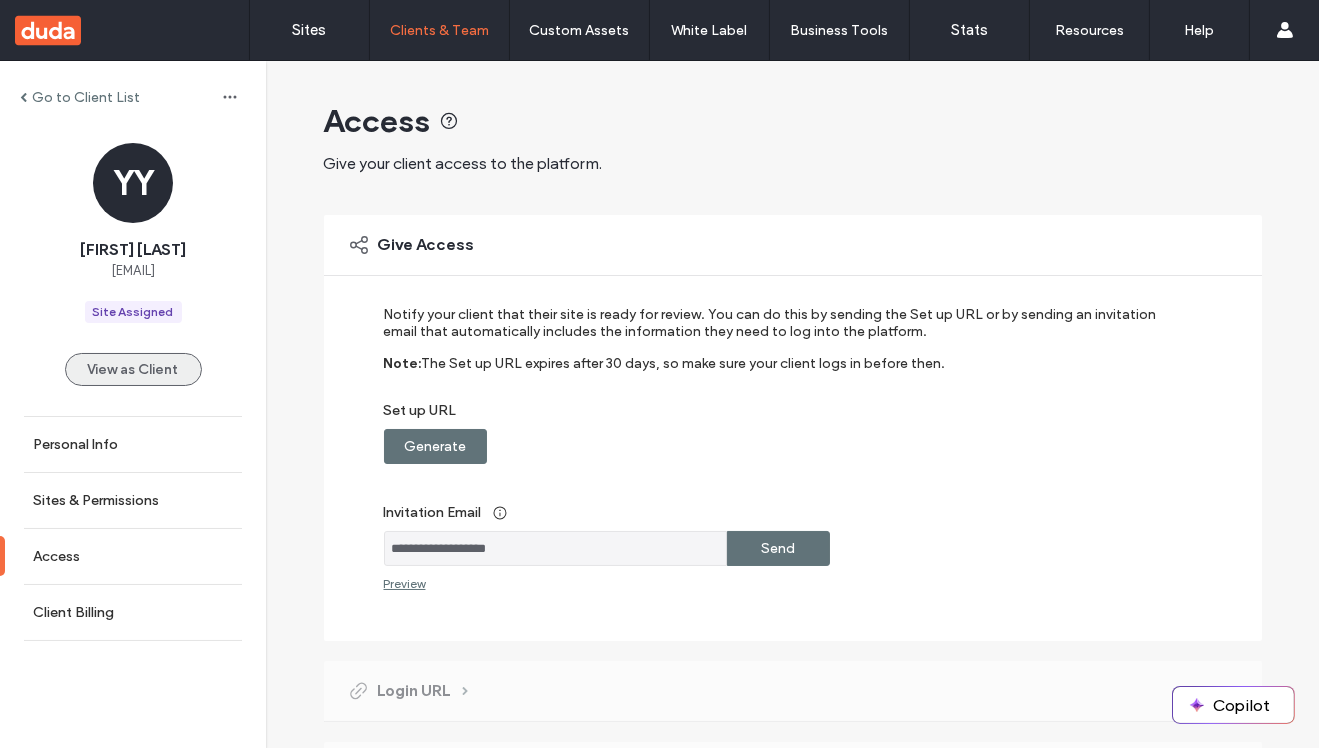 click on "View as Client" at bounding box center (133, 369) 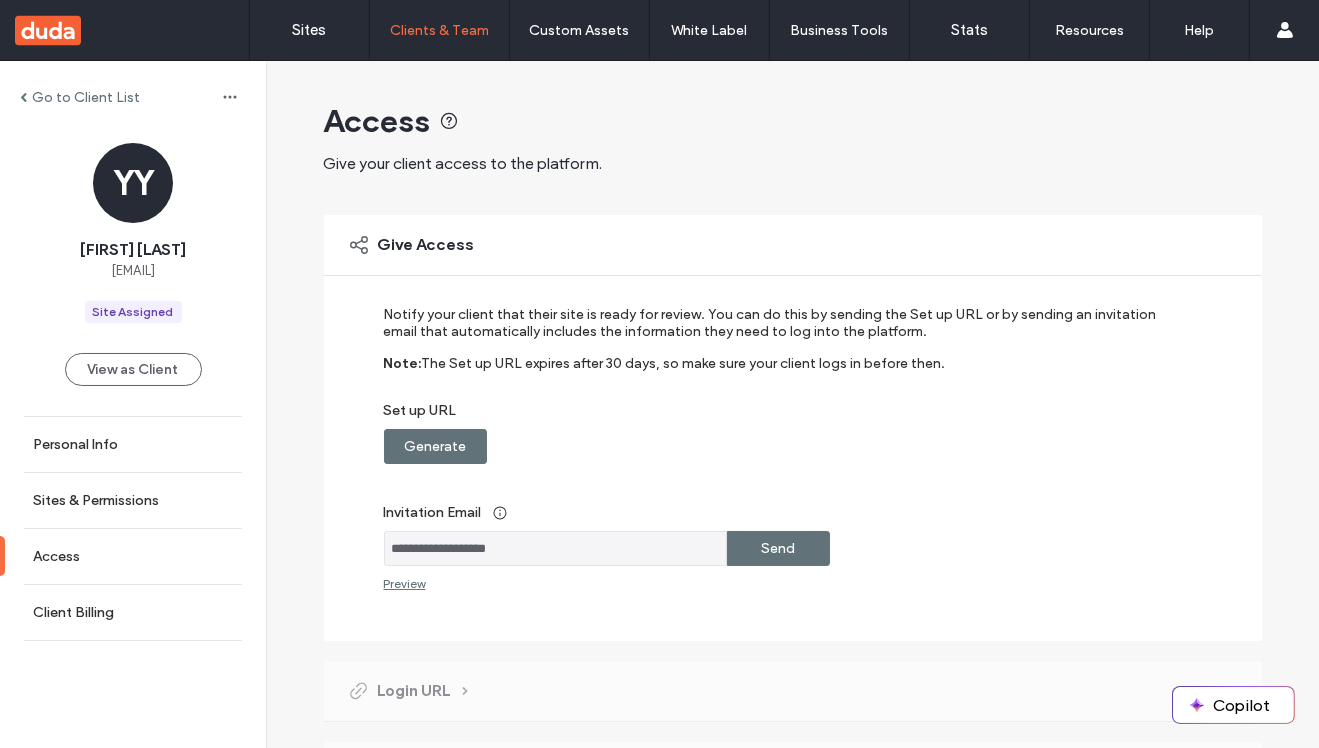 type 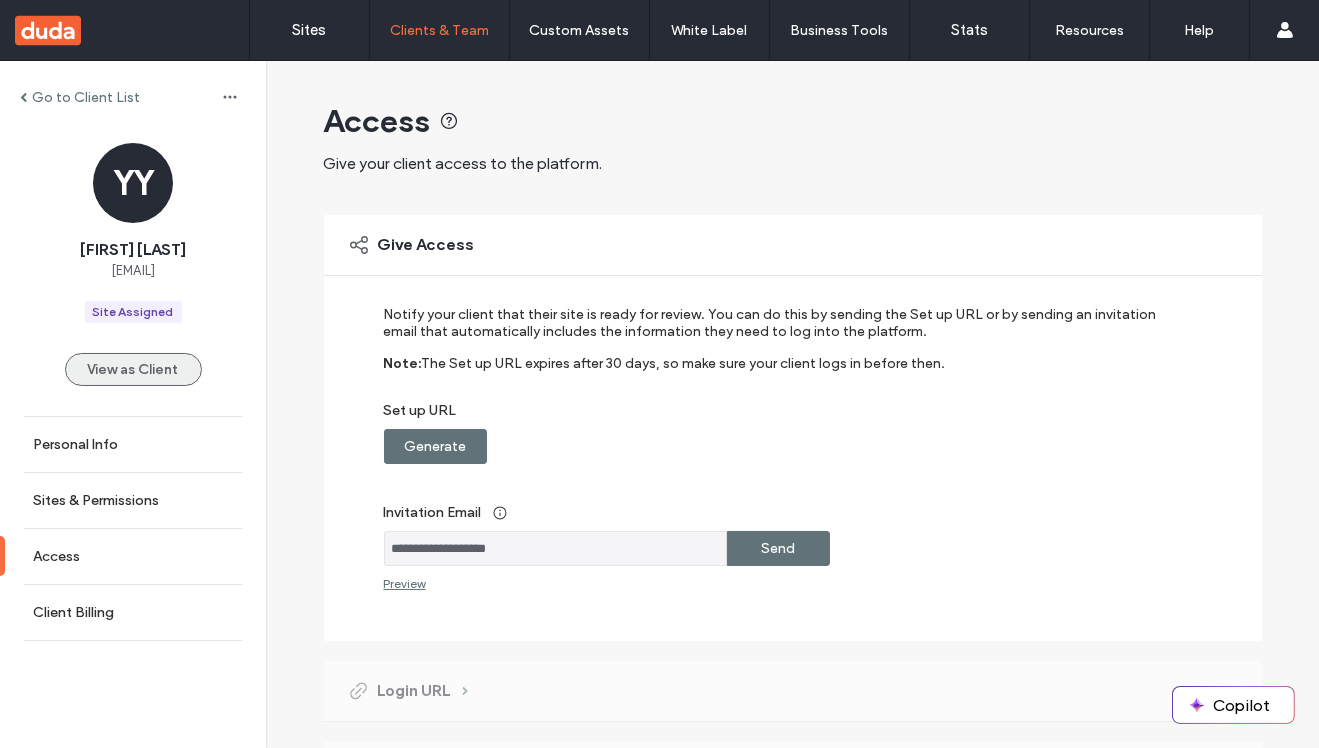 click on "View as Client" at bounding box center (133, 369) 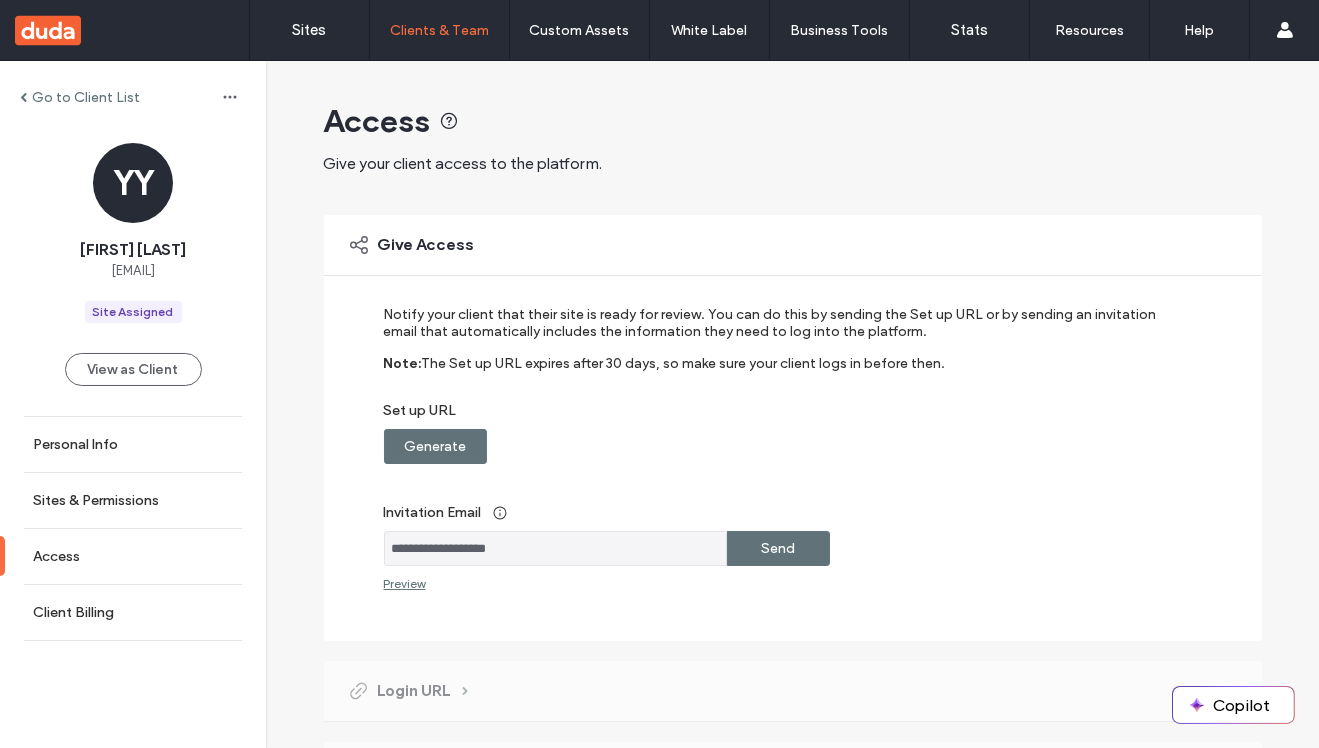 copy on "yuliia+7777@duda.co" 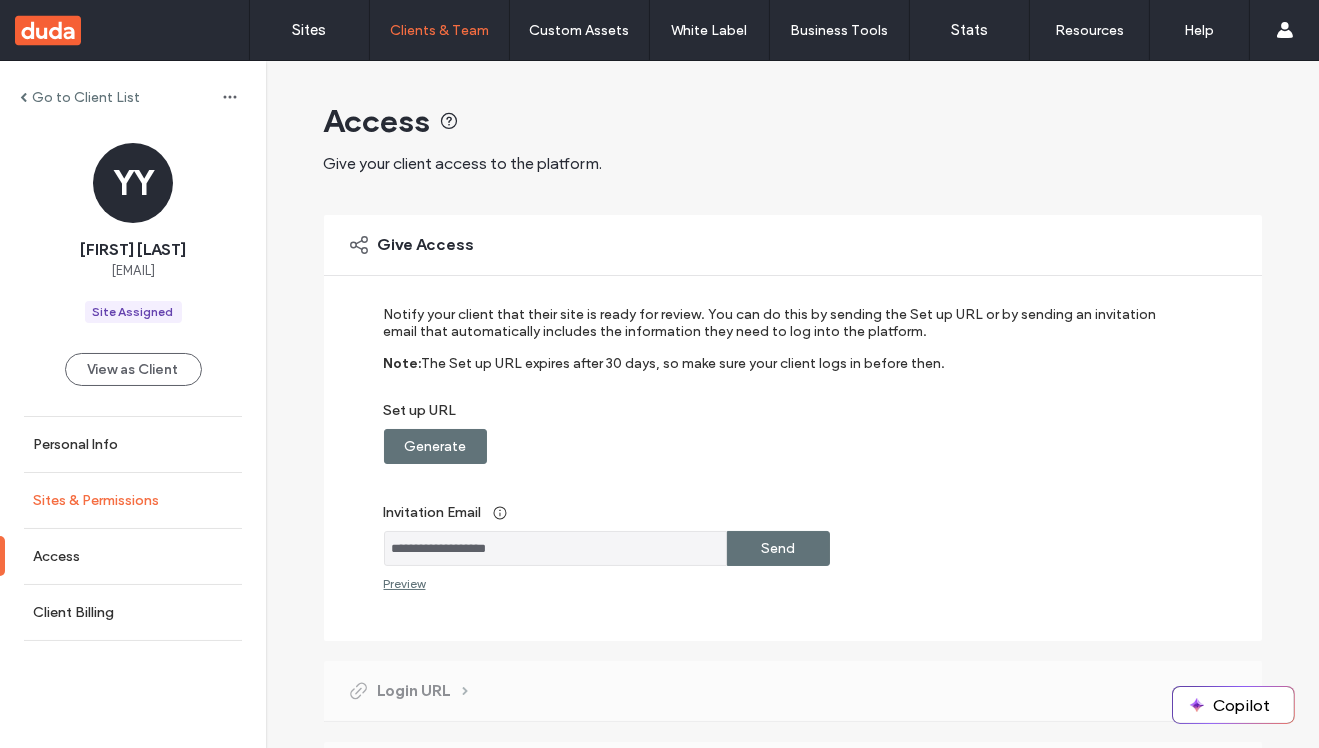 click on "Sites & Permissions" at bounding box center (133, 500) 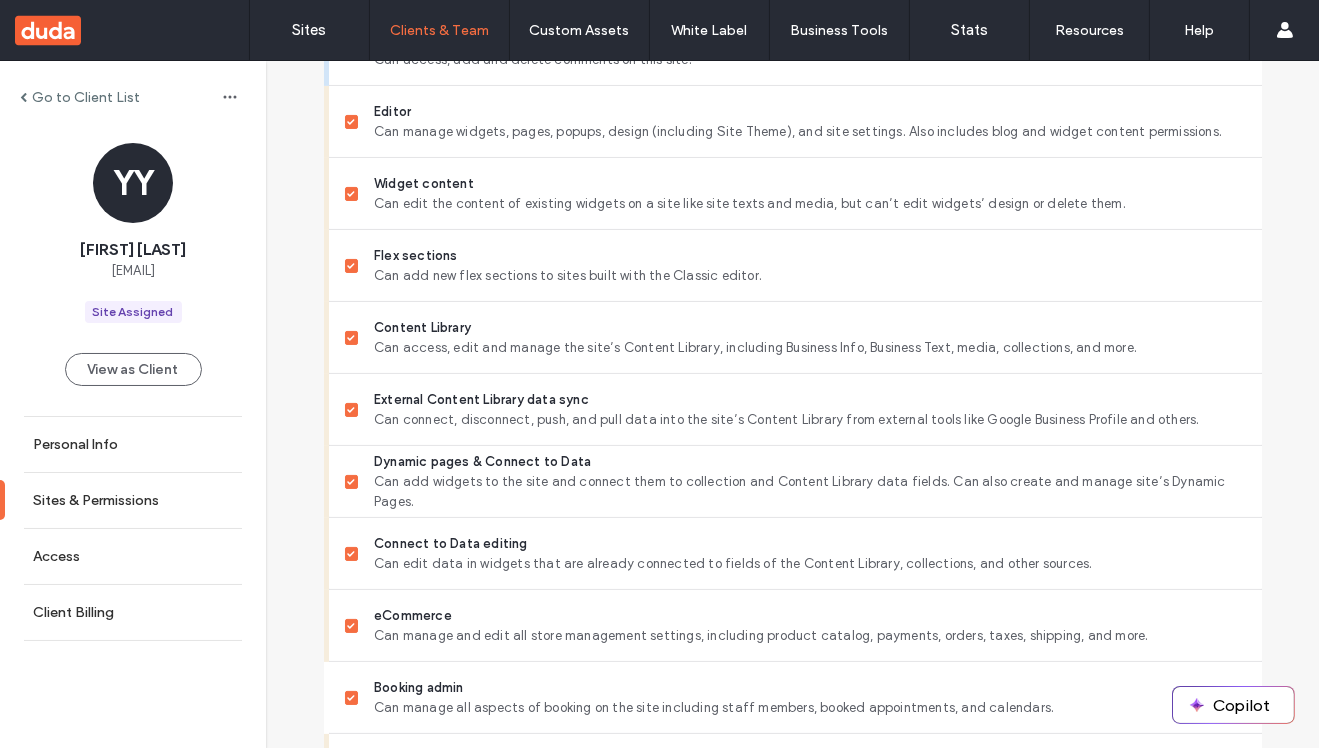 scroll, scrollTop: 1918, scrollLeft: 0, axis: vertical 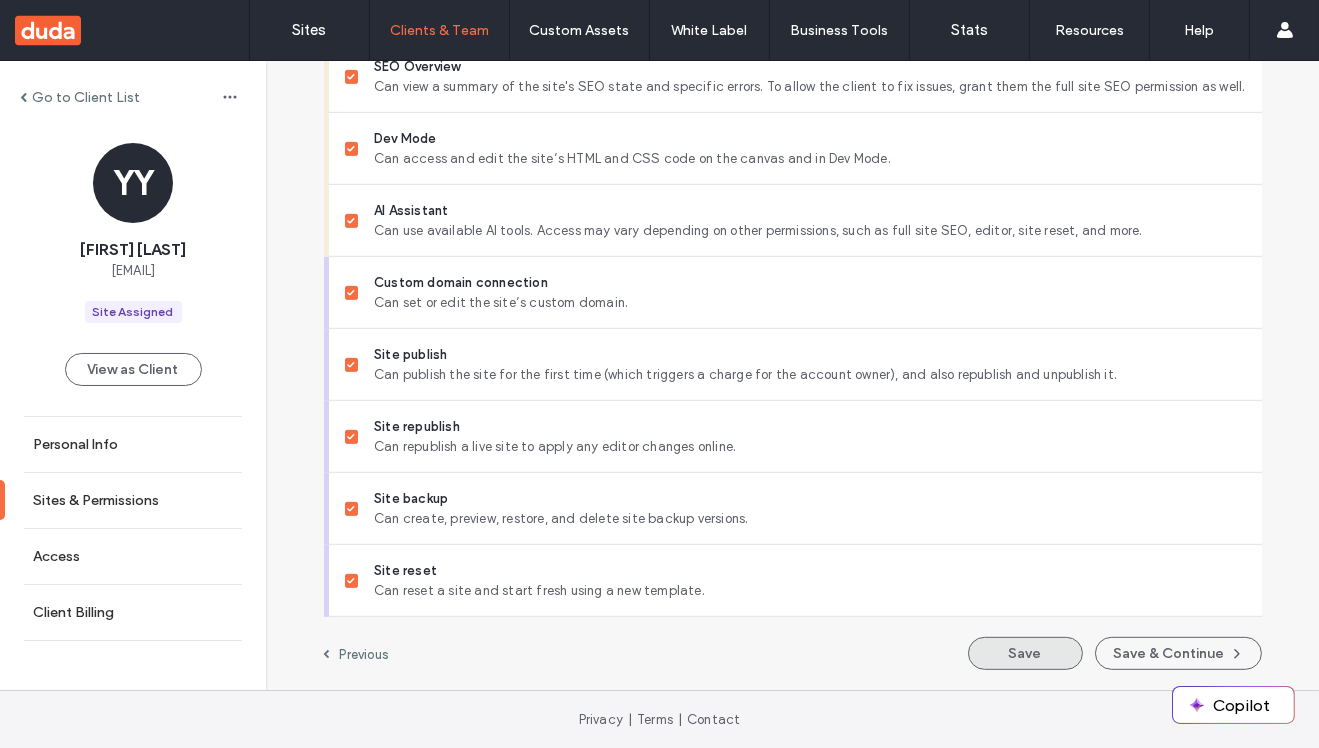 click on "Save" at bounding box center (1025, 653) 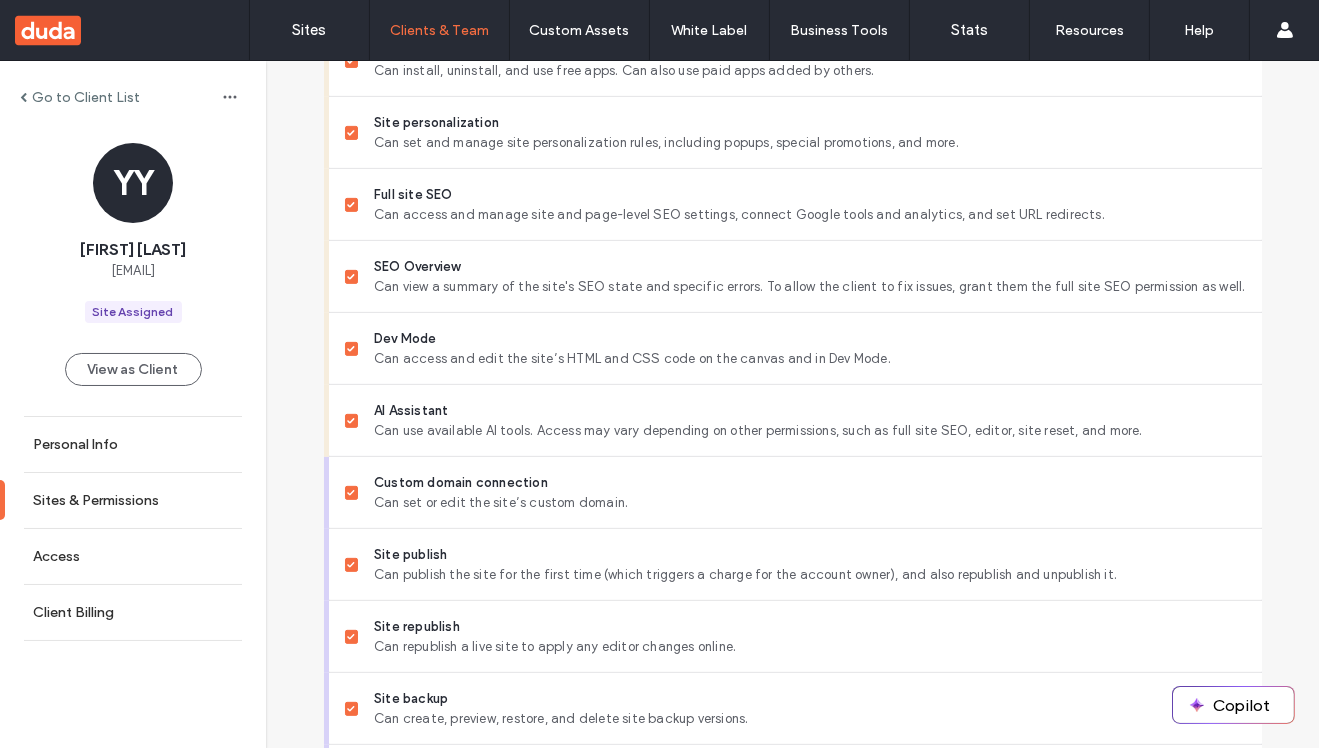 scroll, scrollTop: 1918, scrollLeft: 0, axis: vertical 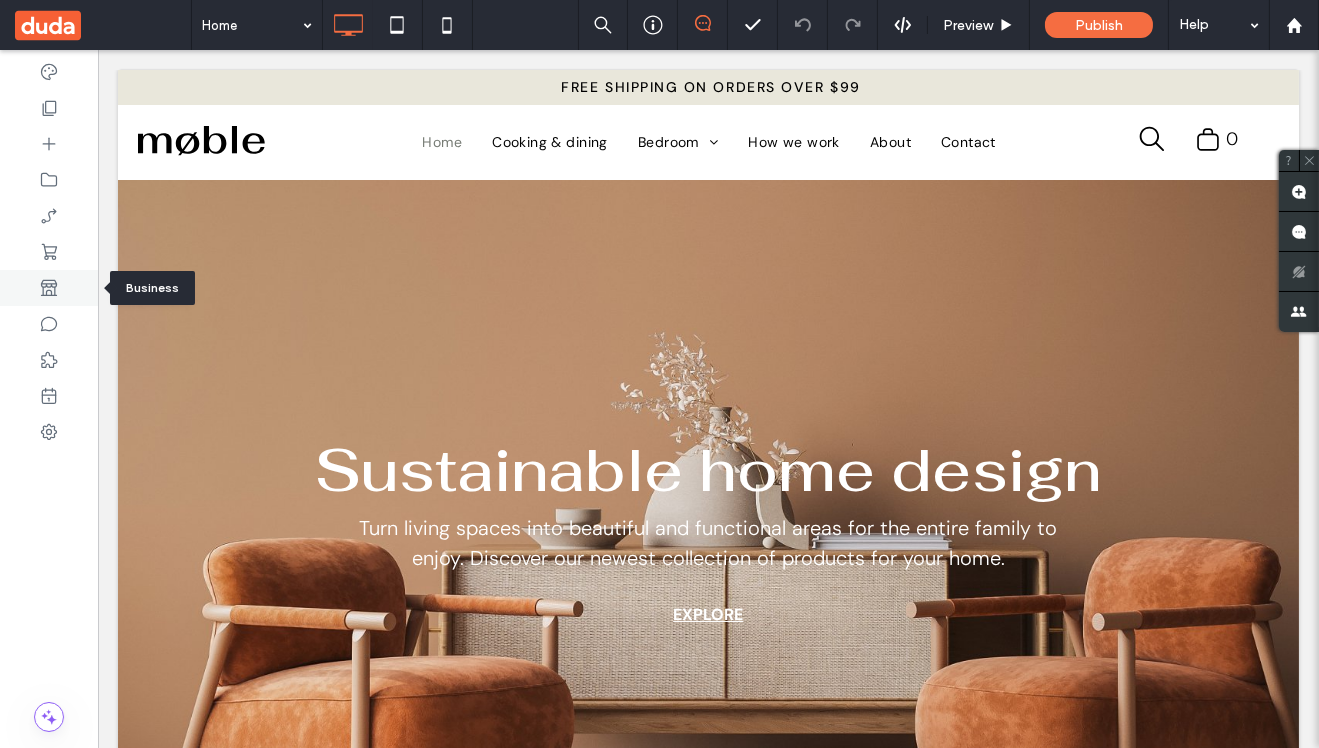 click at bounding box center [49, 288] 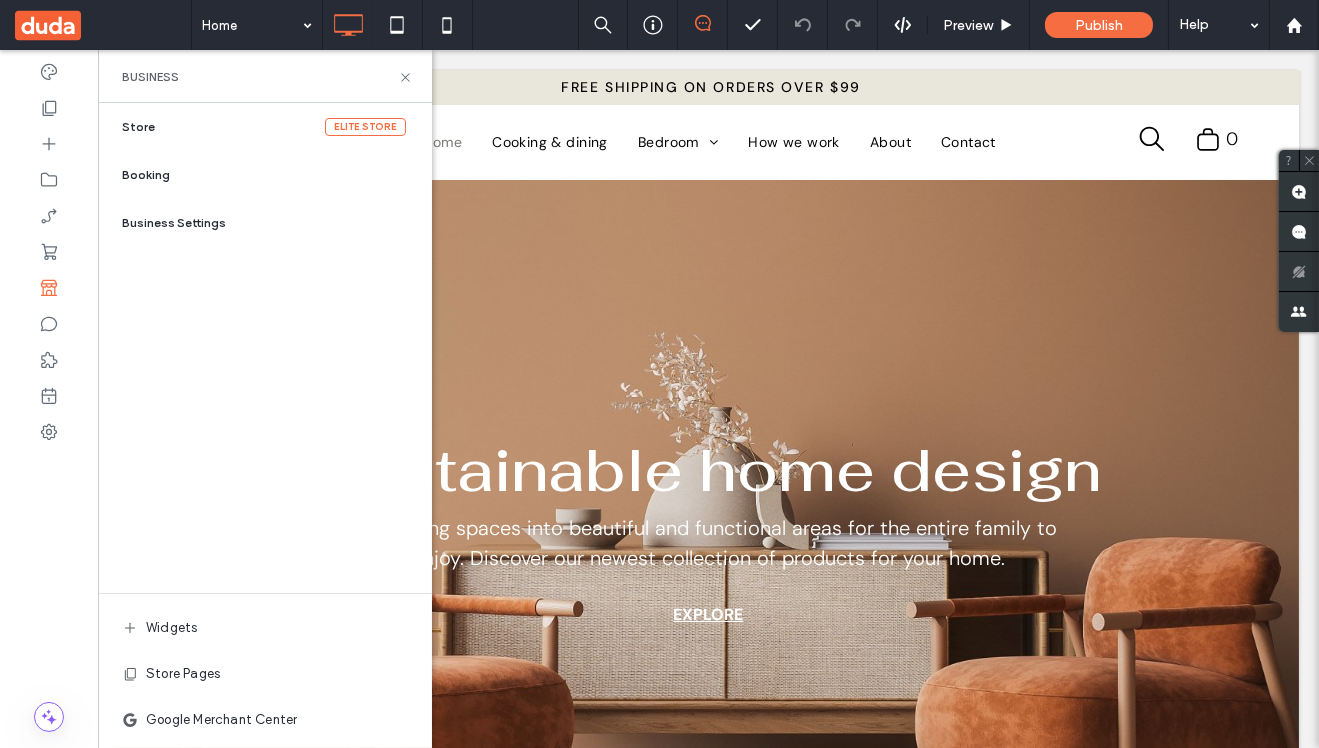 click on "Booking" at bounding box center [277, 175] 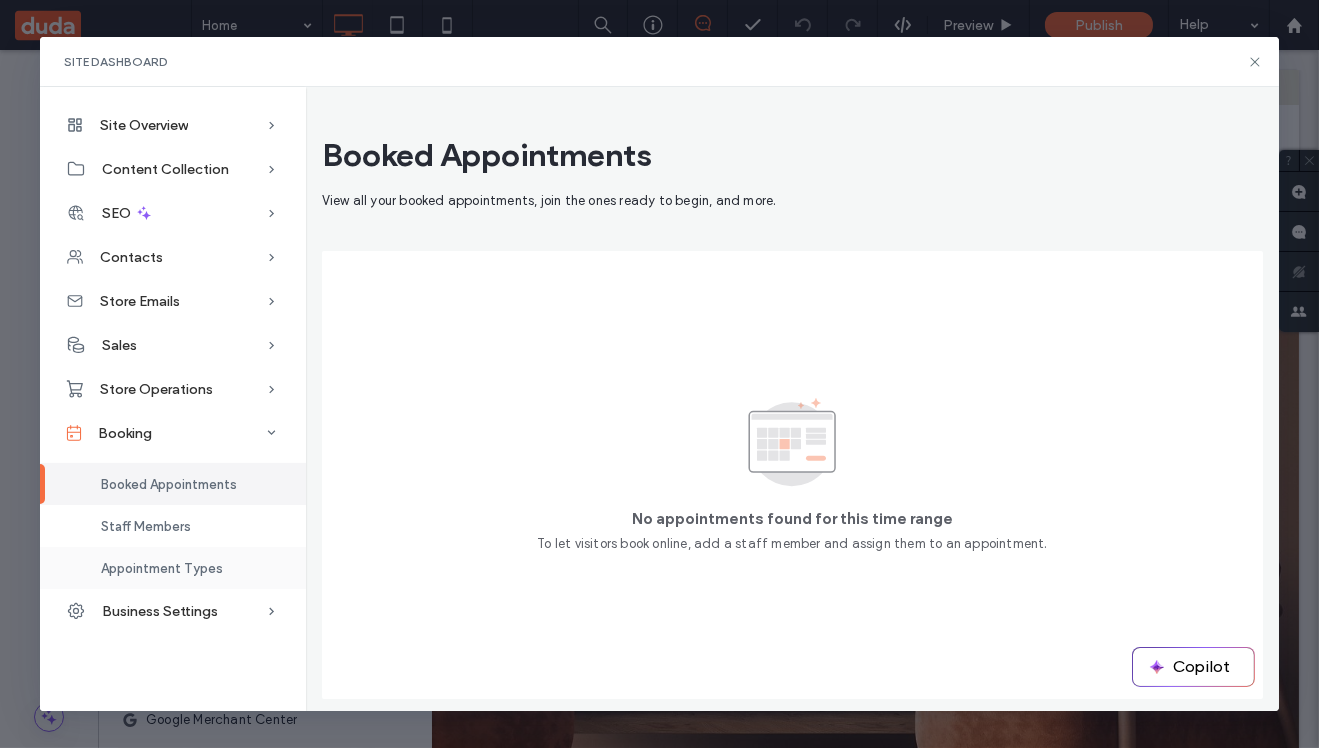 click on "Appointment Types" at bounding box center [162, 568] 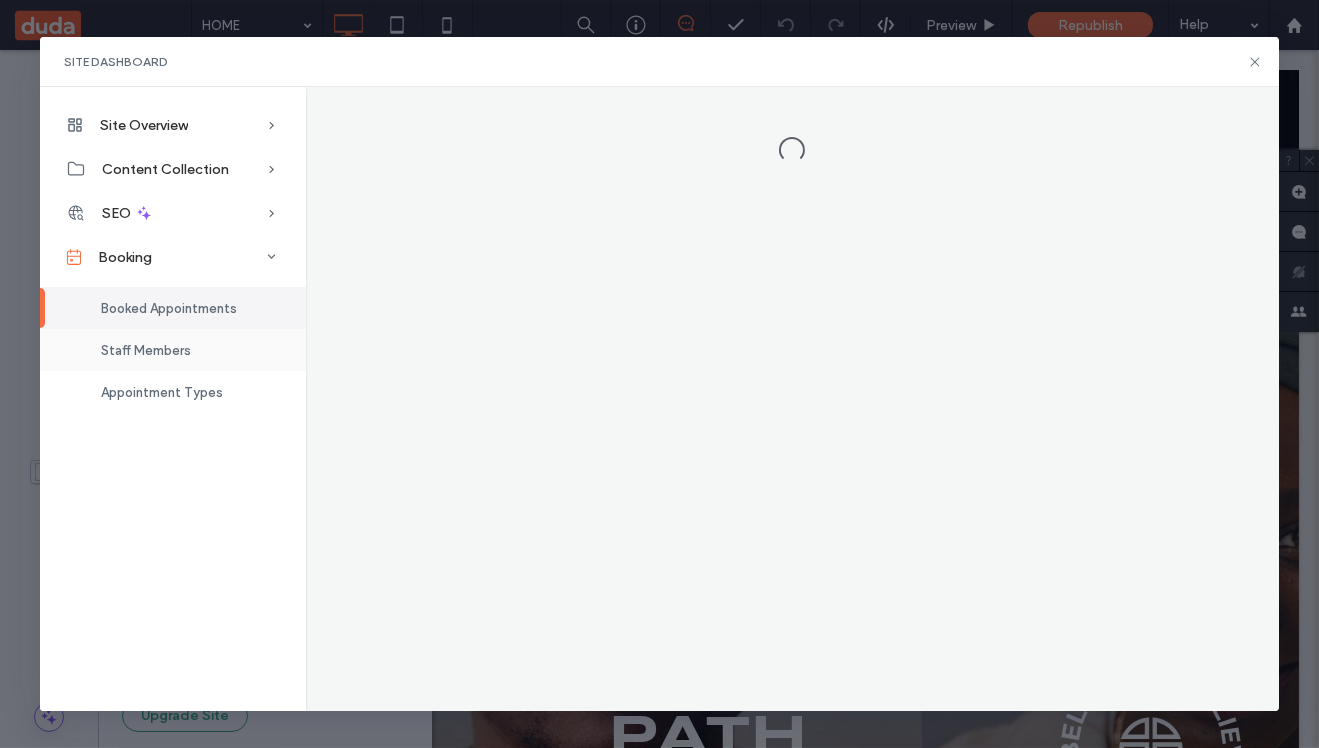 scroll, scrollTop: 0, scrollLeft: 0, axis: both 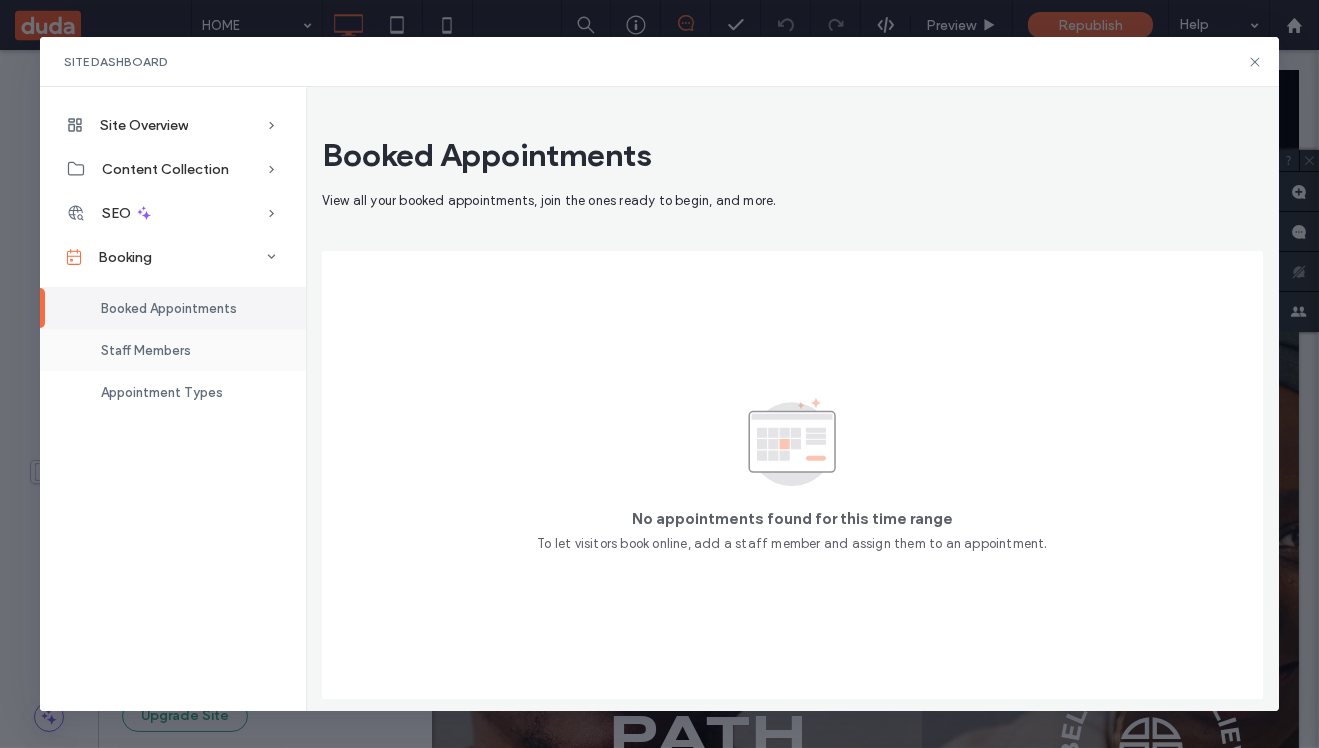click on "Staff Members" at bounding box center (173, 350) 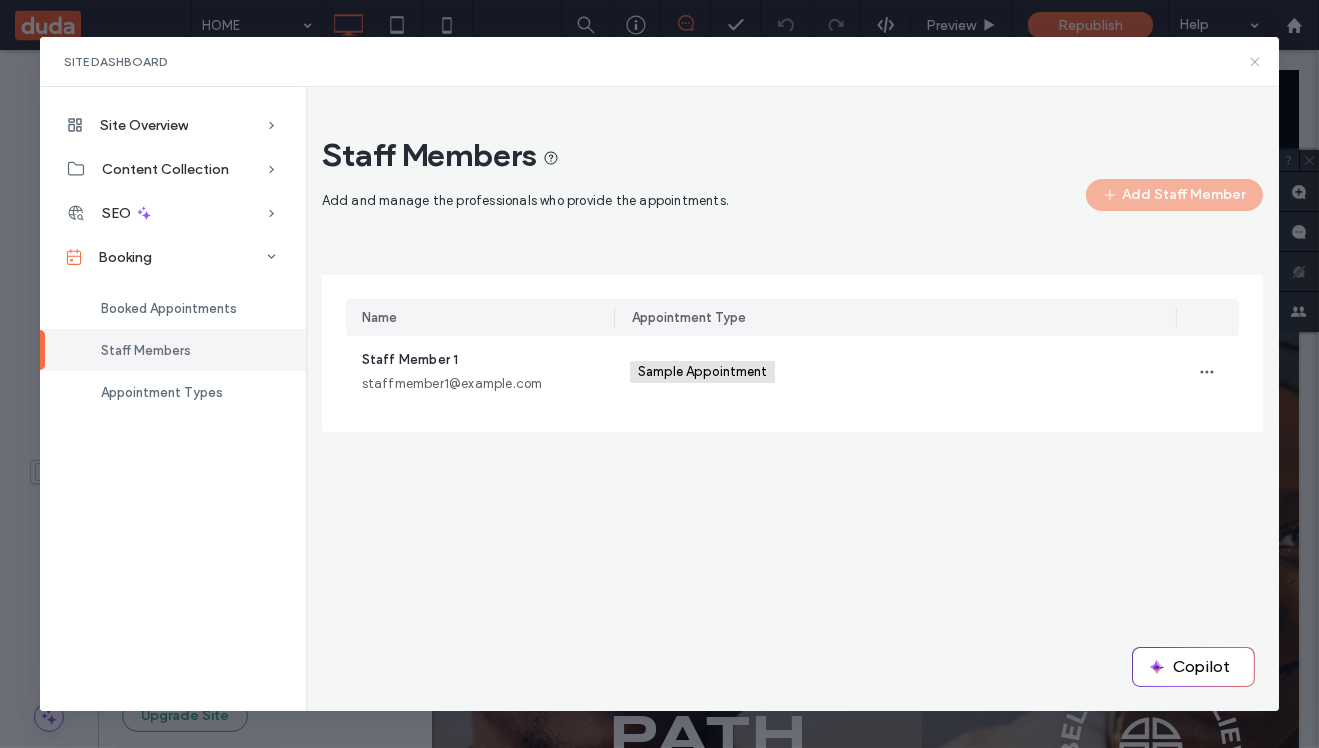 click 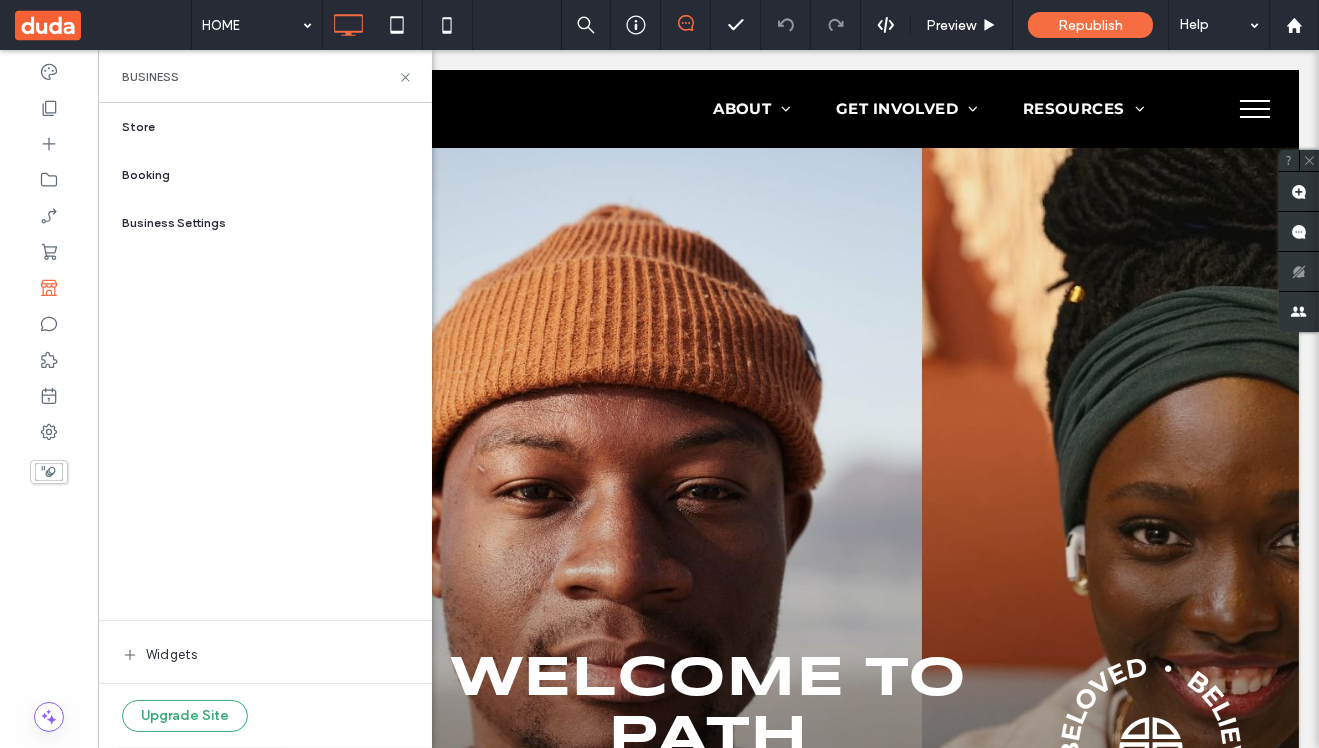 click on "Widgets" at bounding box center [171, 655] 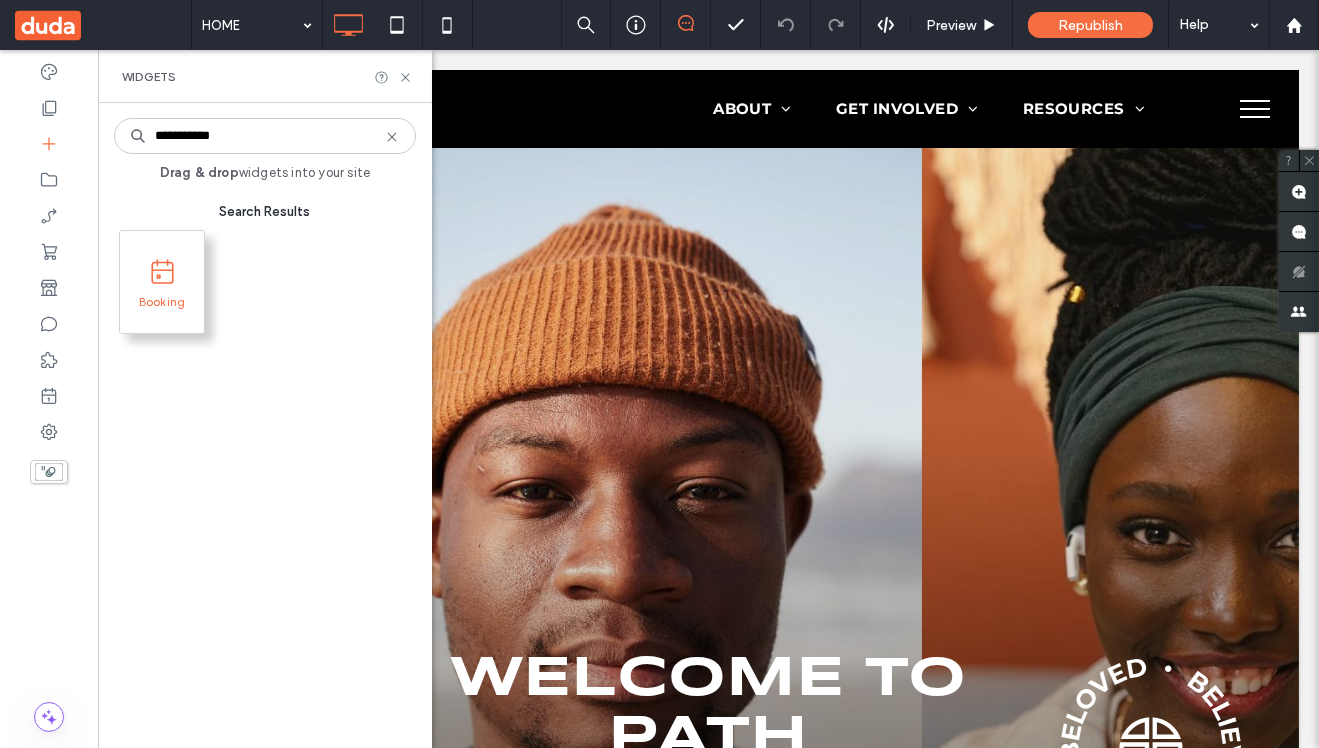 click 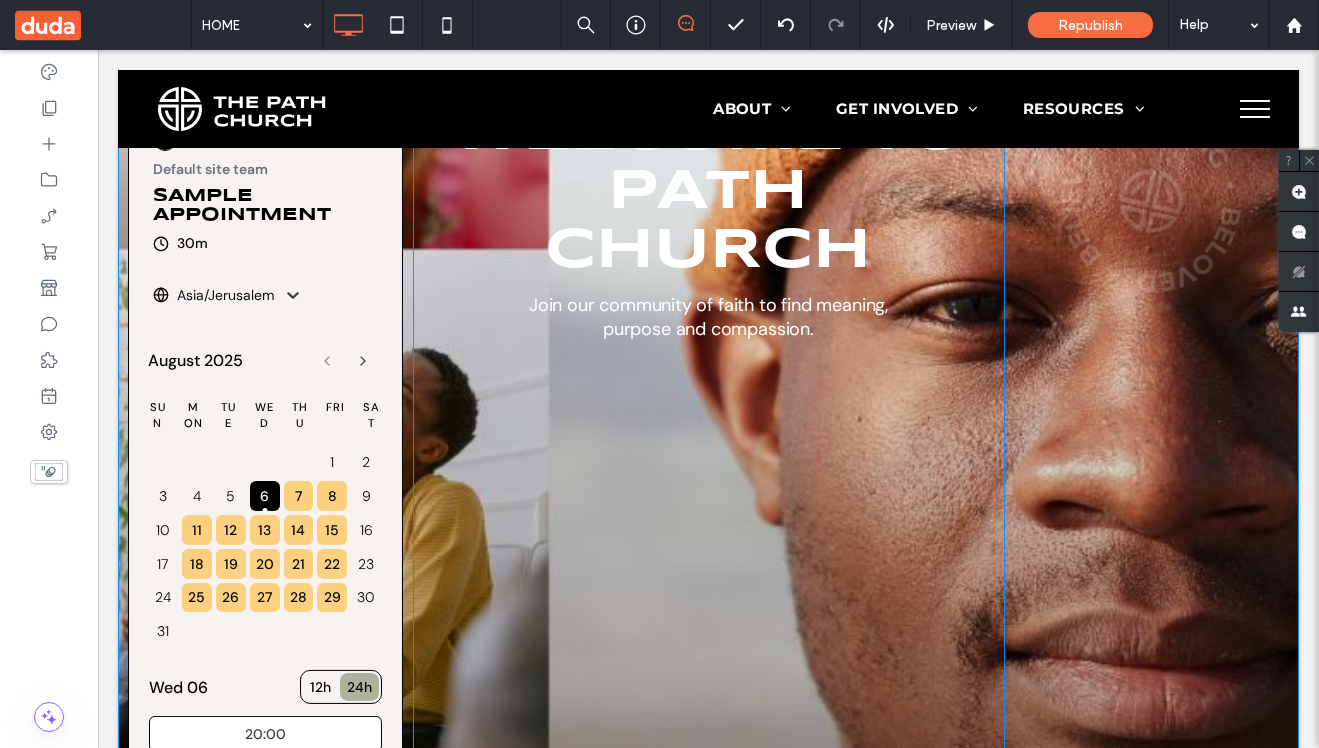 scroll, scrollTop: 477, scrollLeft: 0, axis: vertical 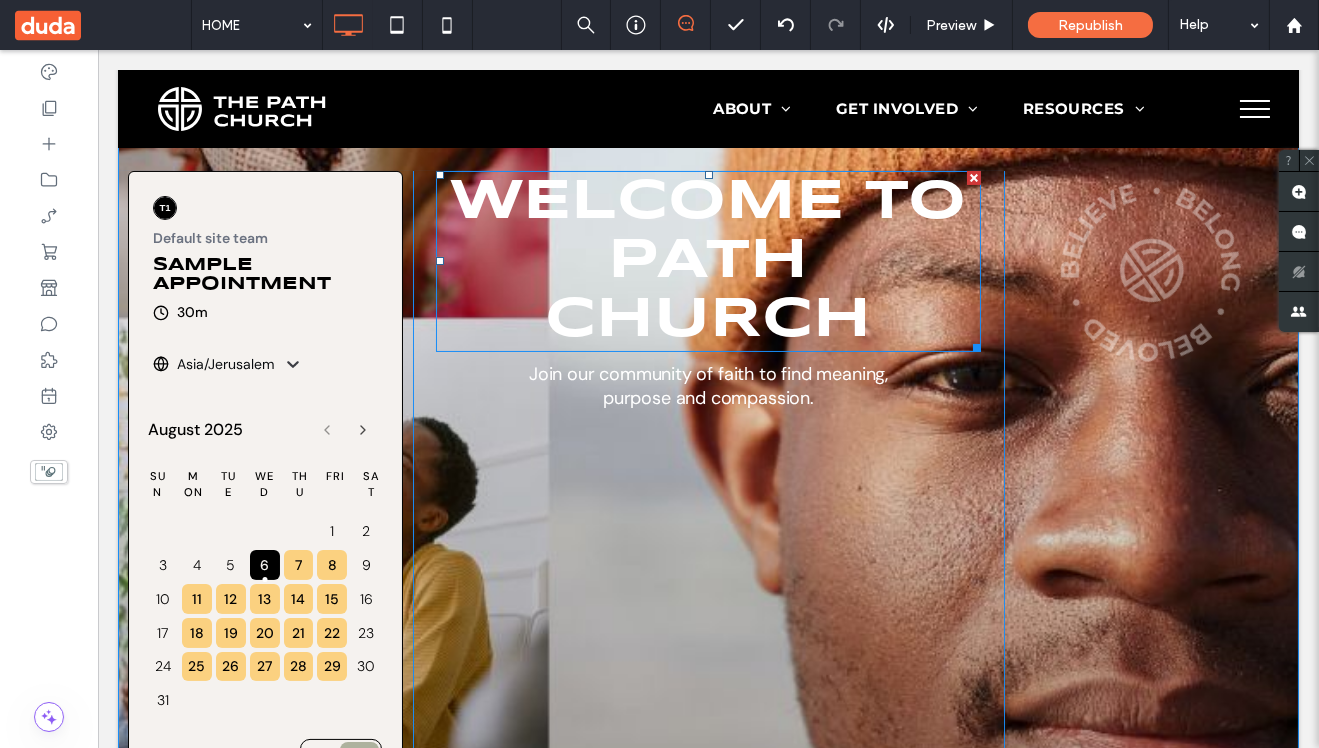 click at bounding box center [974, 178] 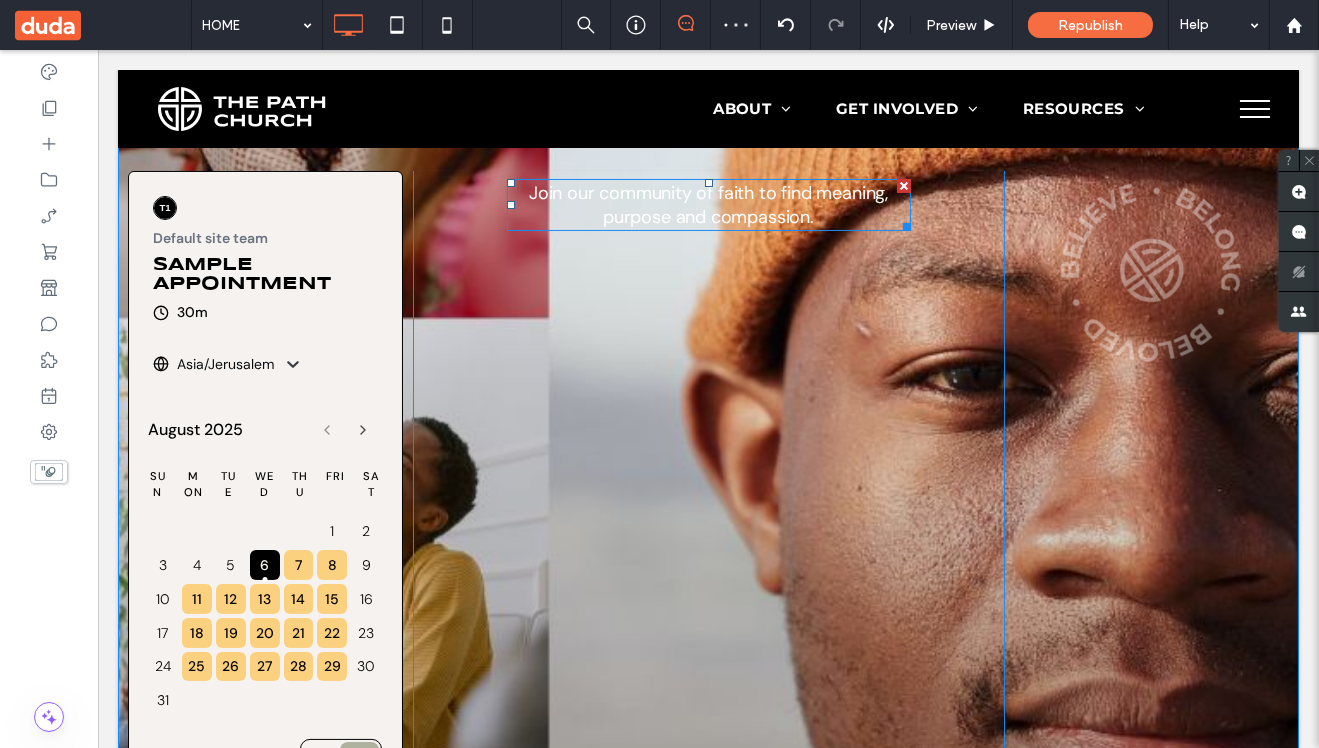 drag, startPoint x: 903, startPoint y: 183, endPoint x: 996, endPoint y: 239, distance: 108.55874 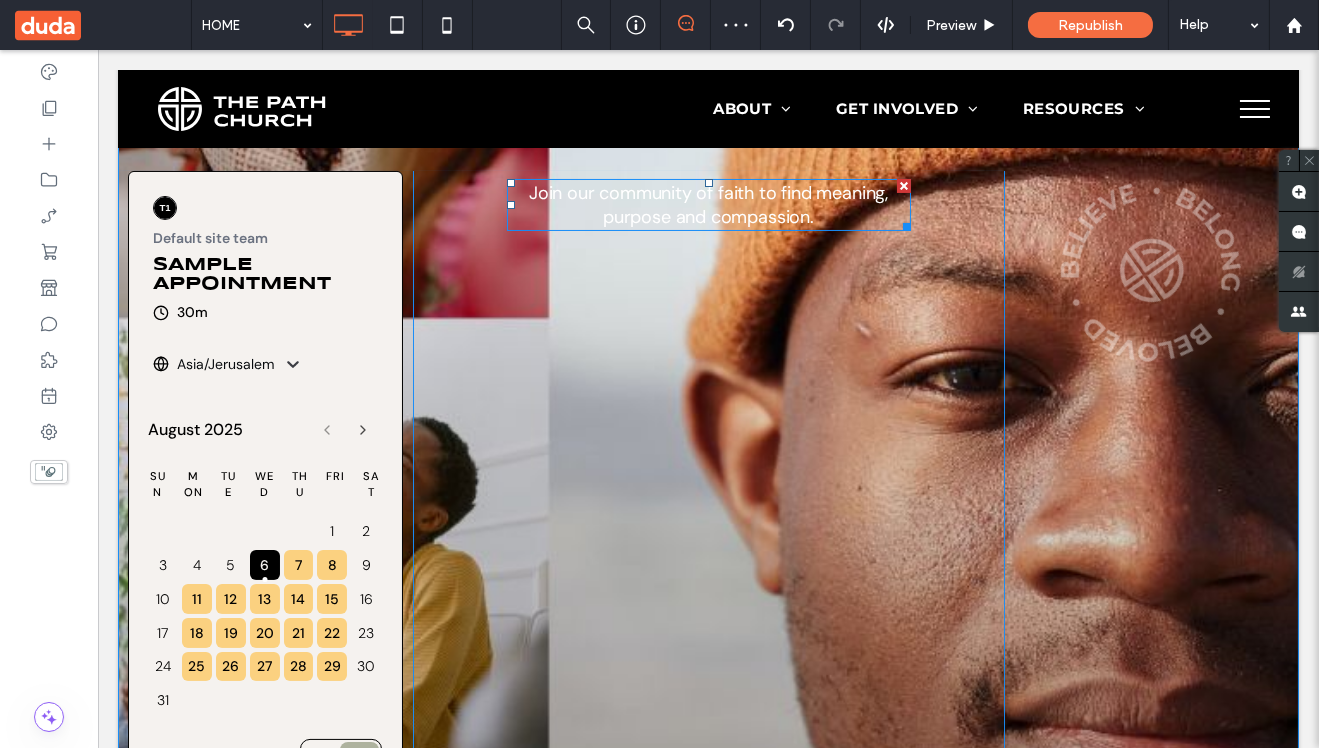 click at bounding box center [904, 186] 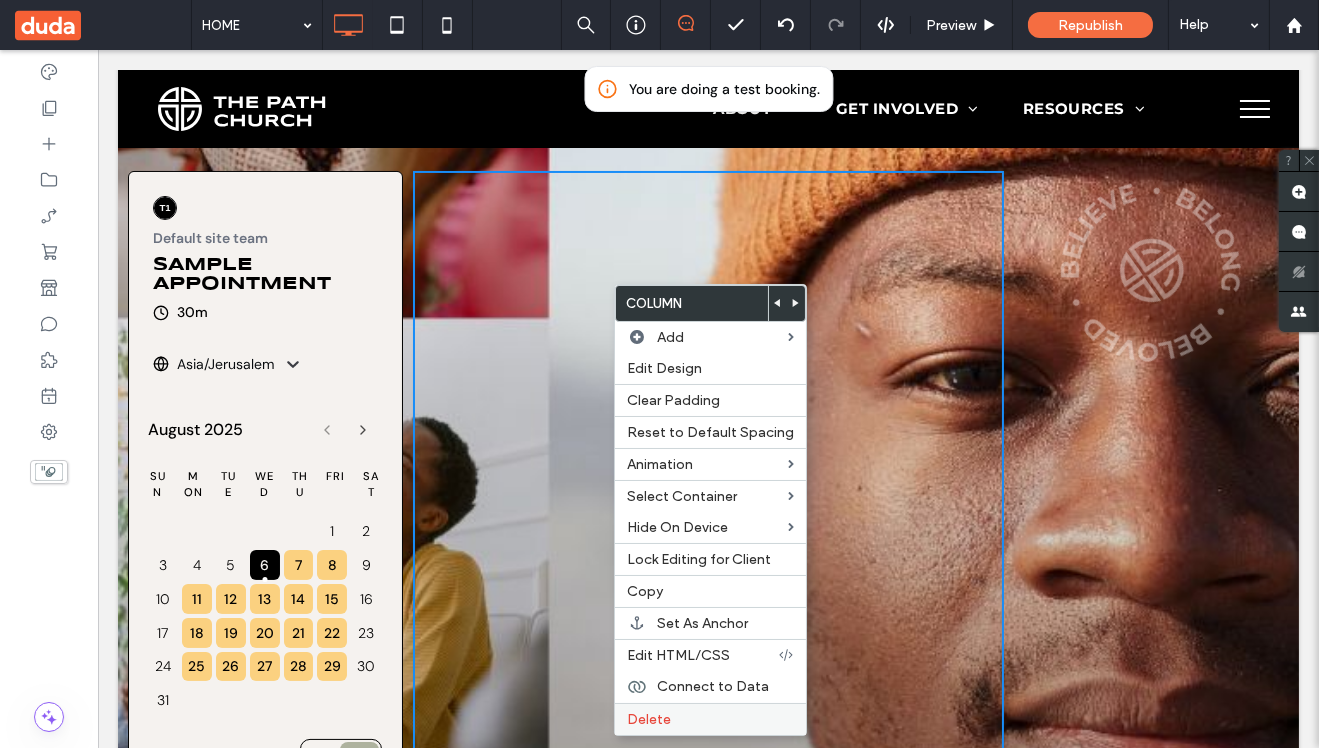 click on "Delete" at bounding box center (649, 719) 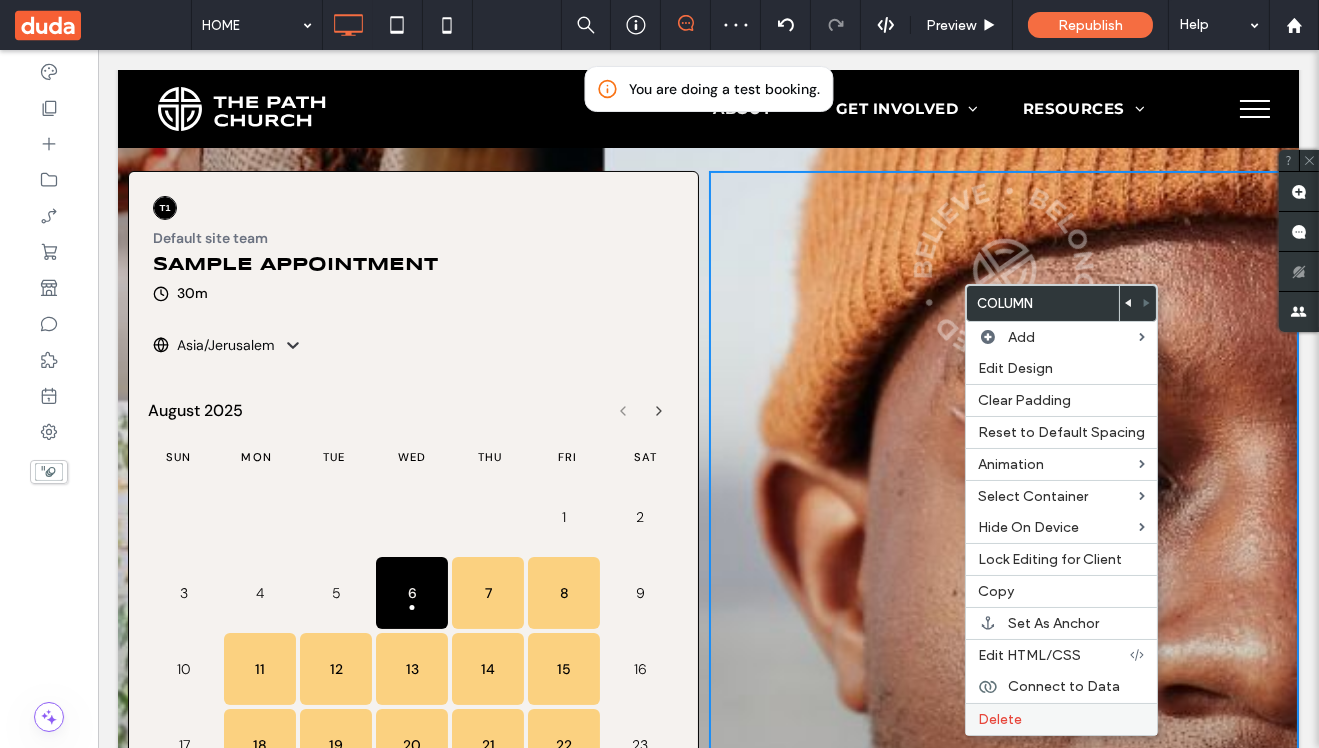 click on "Delete" at bounding box center (1061, 719) 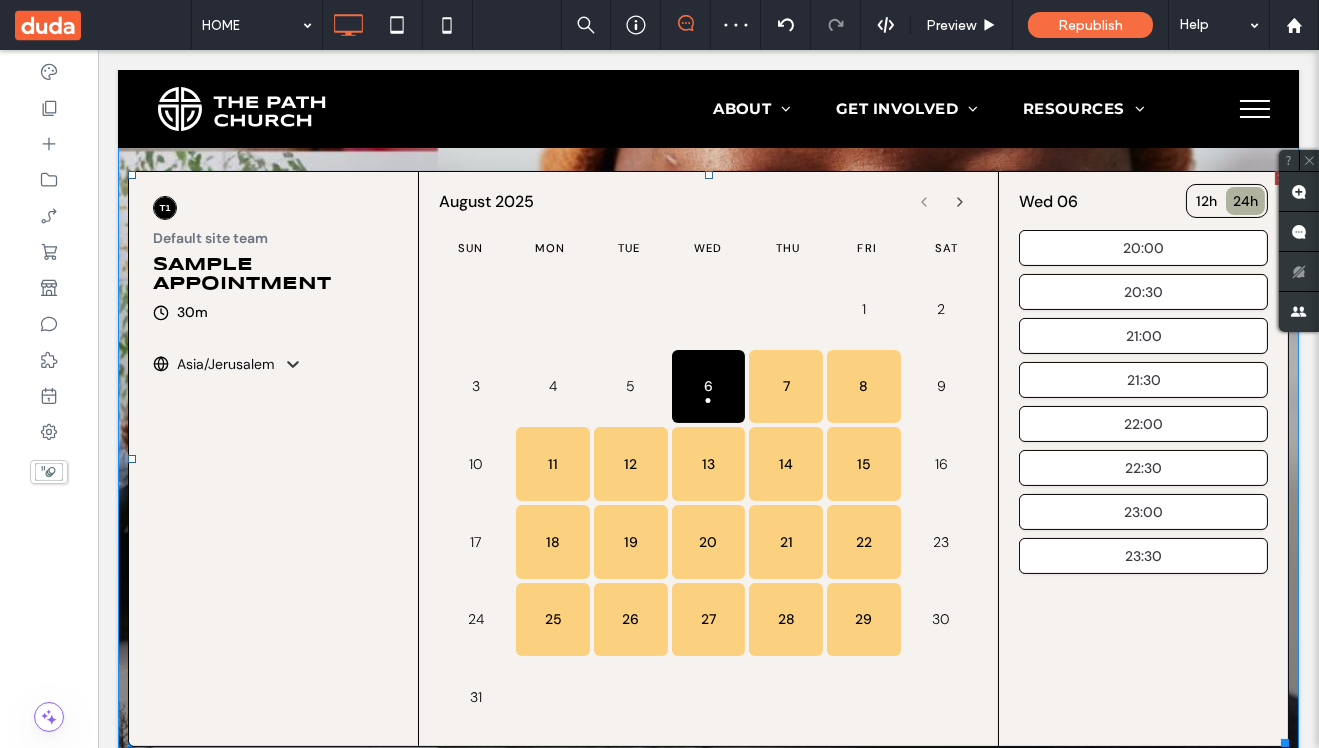 scroll, scrollTop: 0, scrollLeft: 0, axis: both 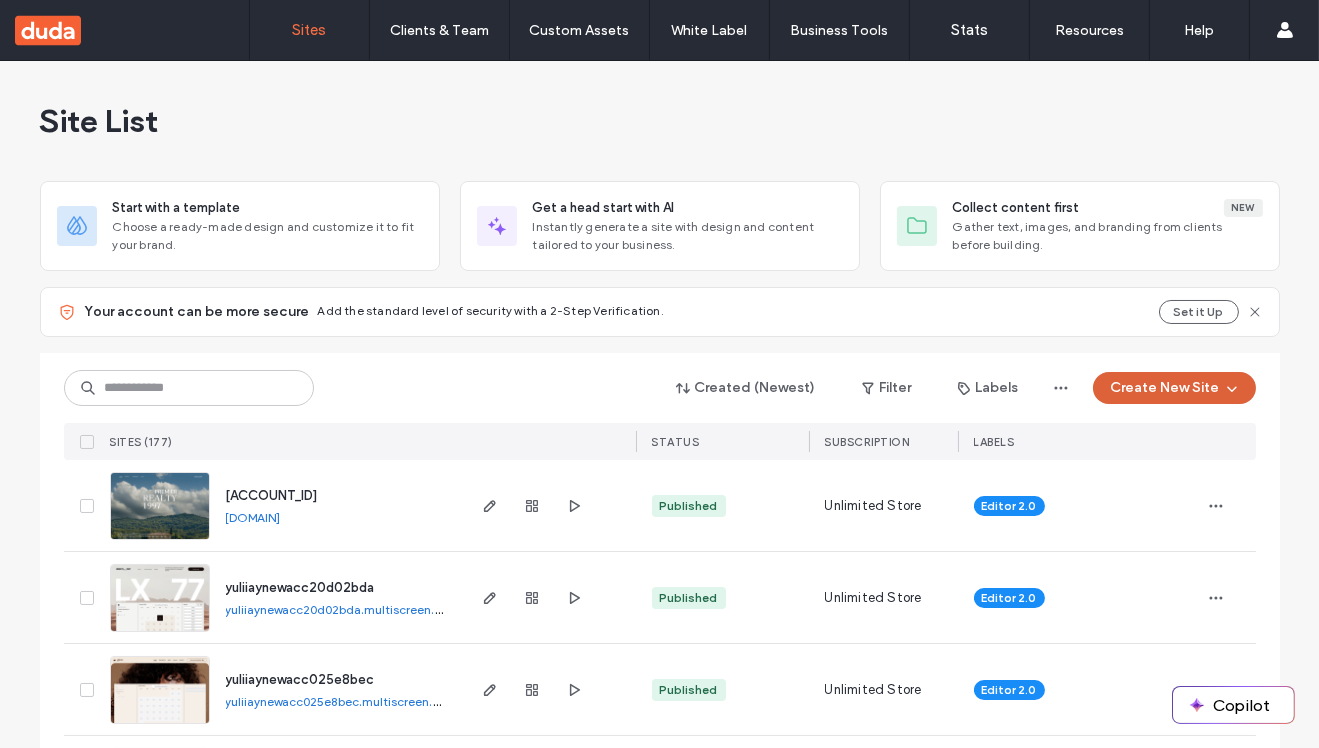 click on "Create New Site" at bounding box center (1174, 388) 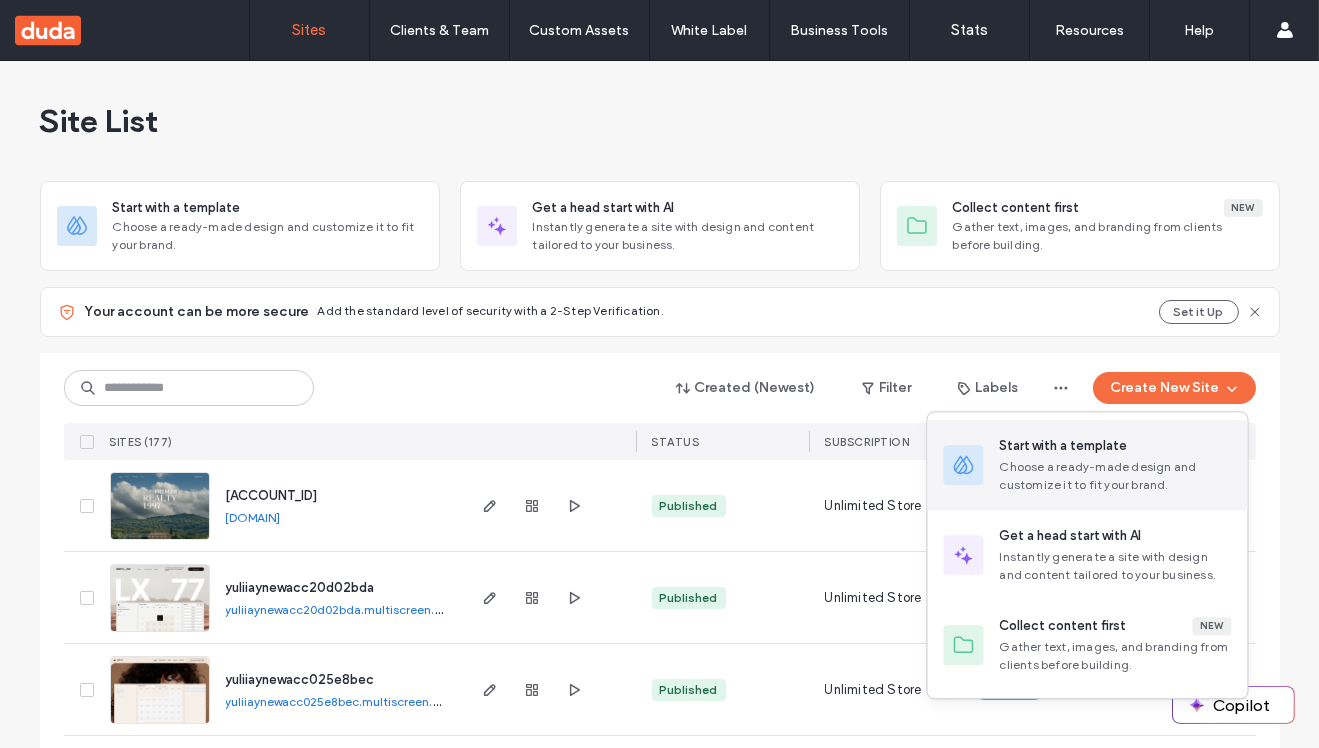 click on "Choose a ready-made design and customize it to fit your brand." at bounding box center [1116, 476] 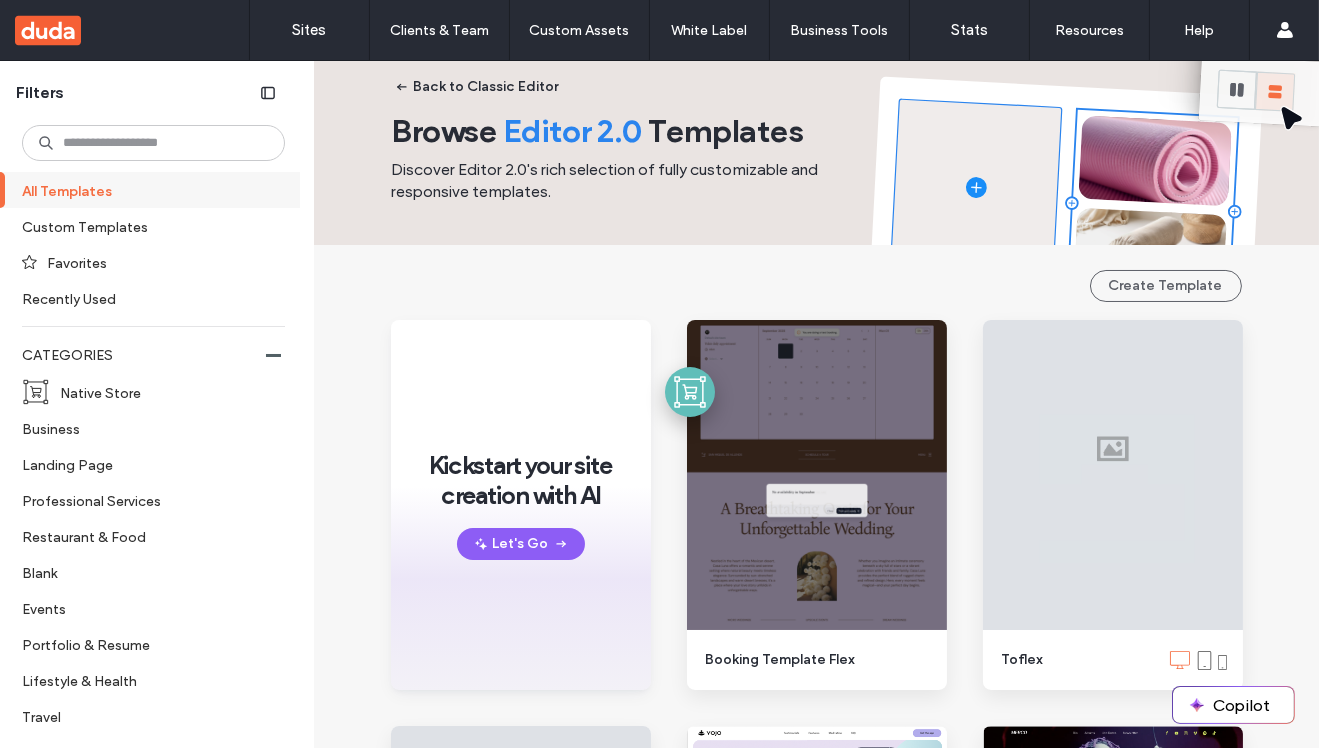 scroll, scrollTop: 31, scrollLeft: 0, axis: vertical 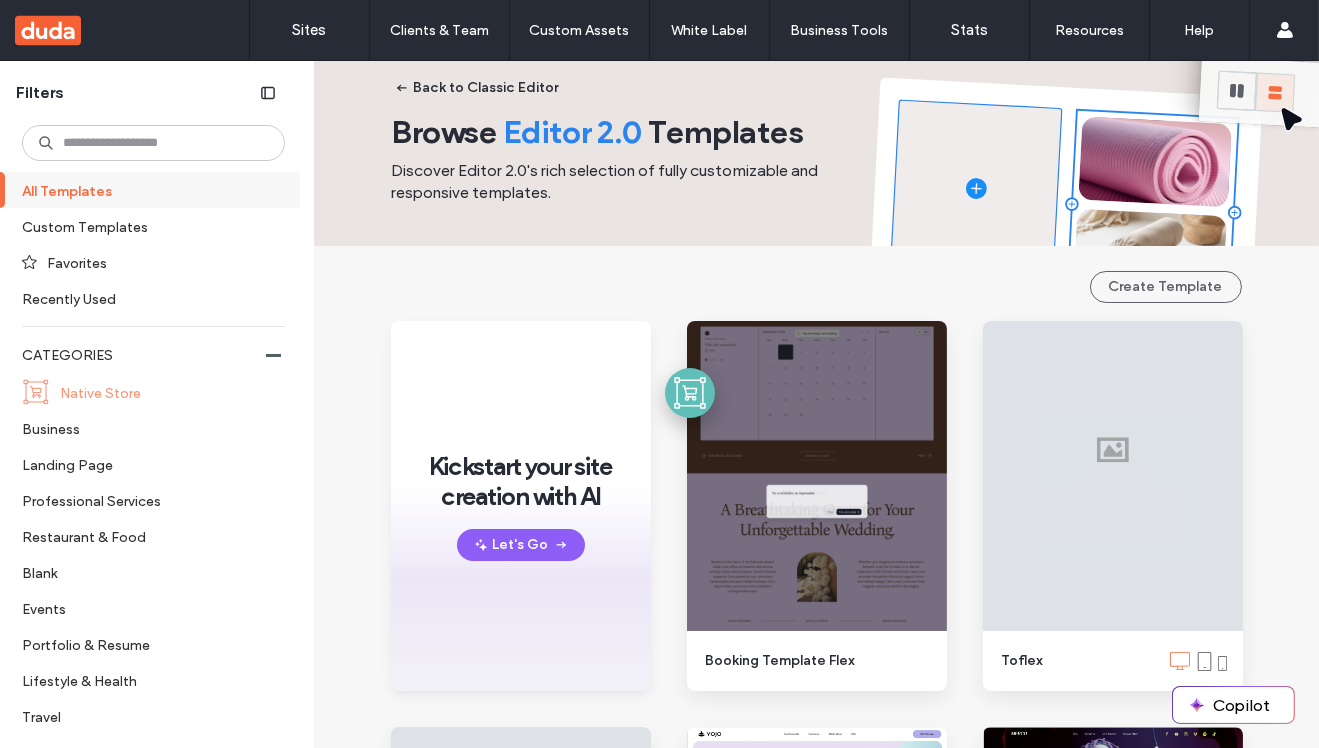 click on "Native Store" at bounding box center [164, 392] 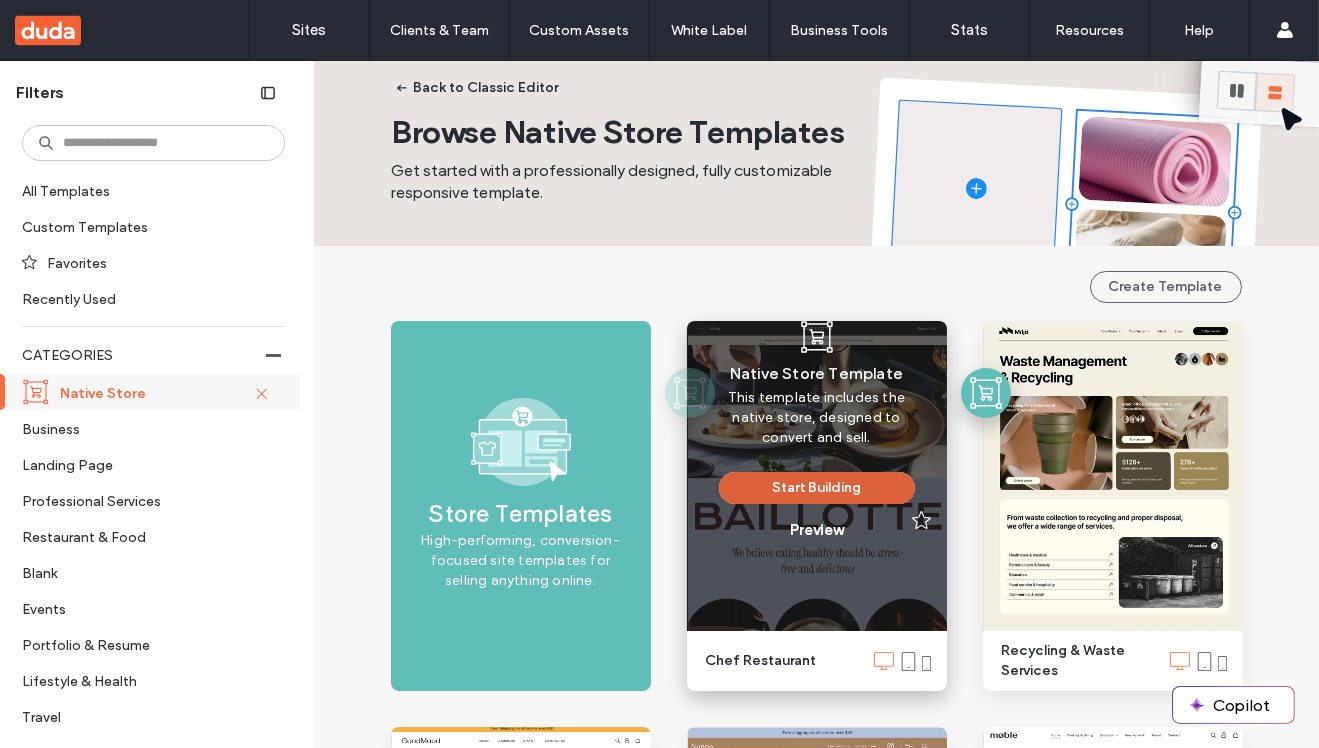 click on "Start Building" at bounding box center (817, 488) 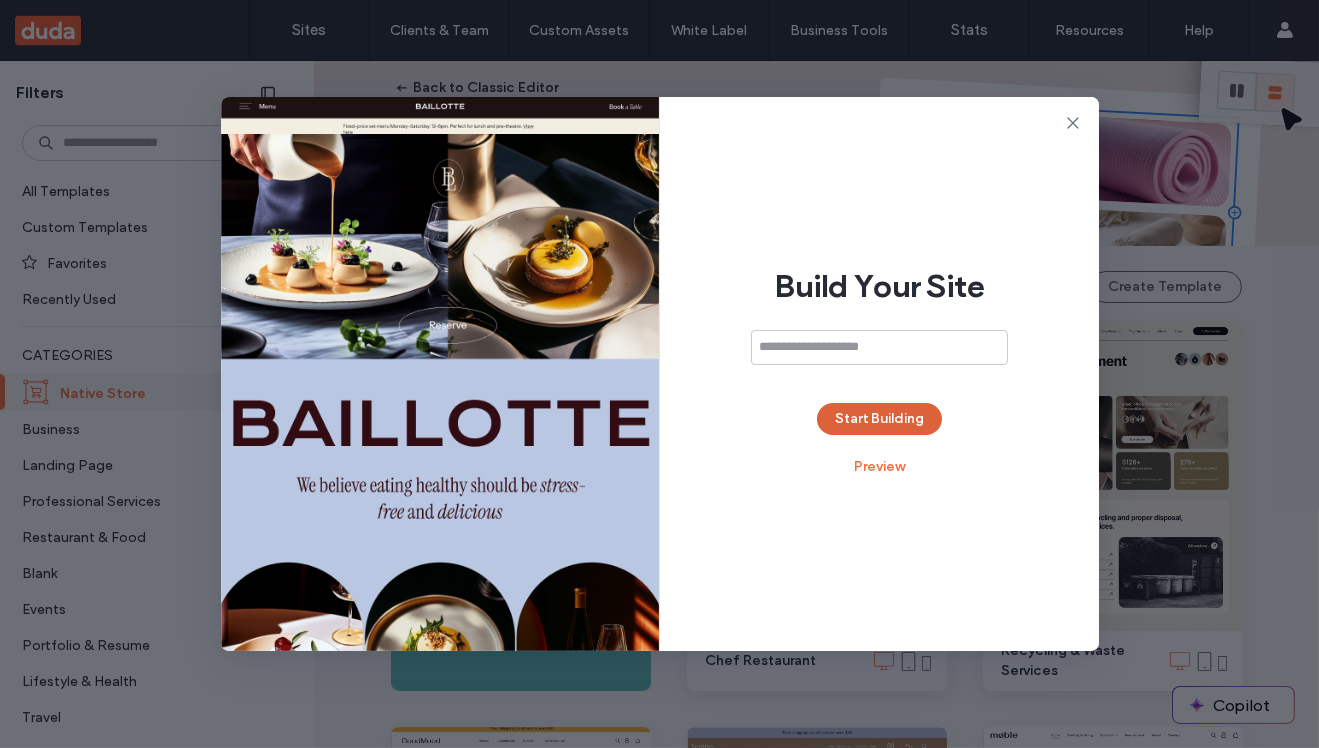 click on "Start Building" at bounding box center [879, 419] 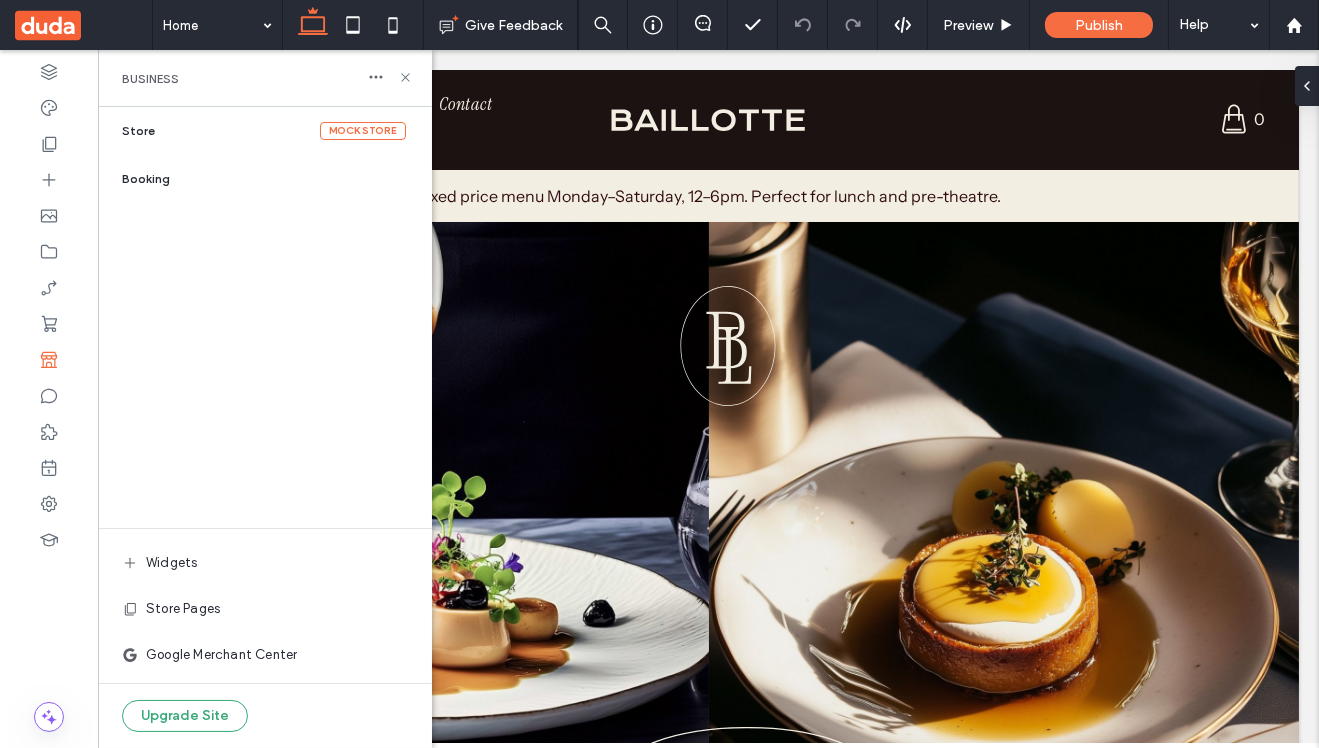 scroll, scrollTop: 0, scrollLeft: 0, axis: both 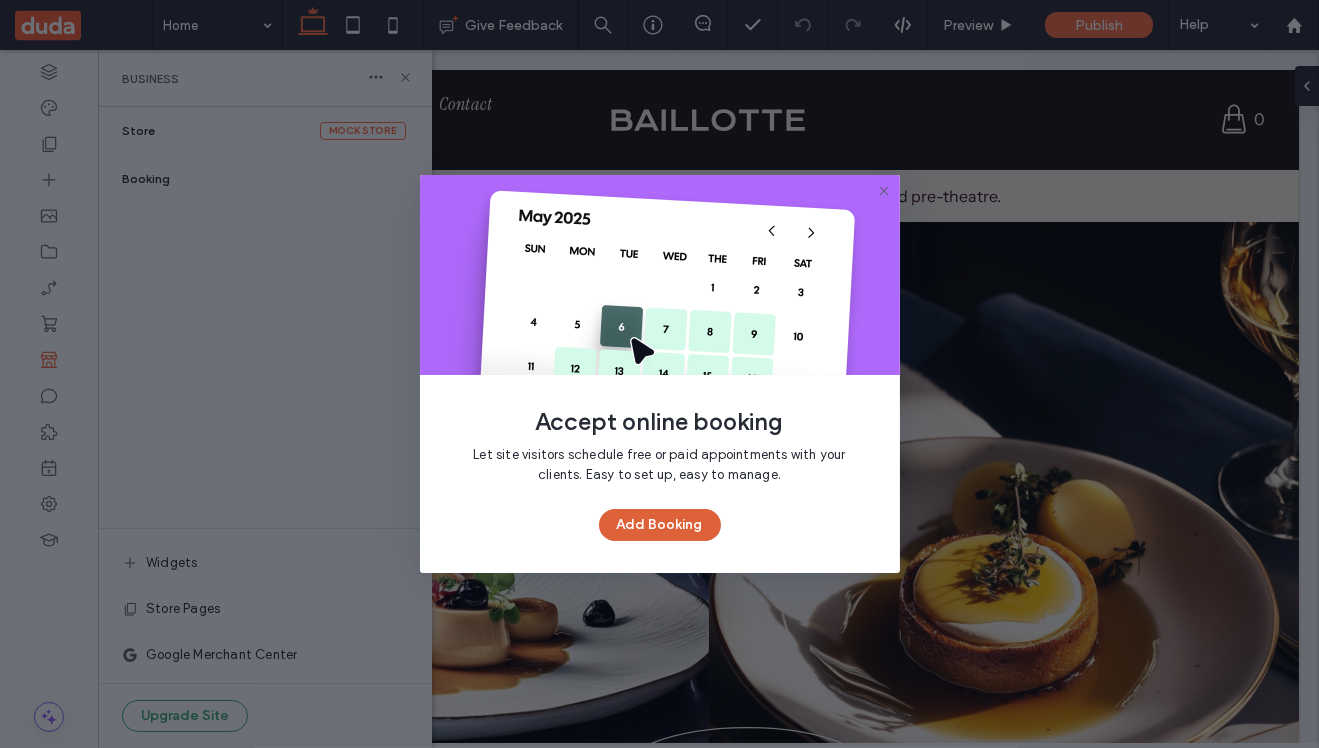 click on "Add Booking" at bounding box center [660, 525] 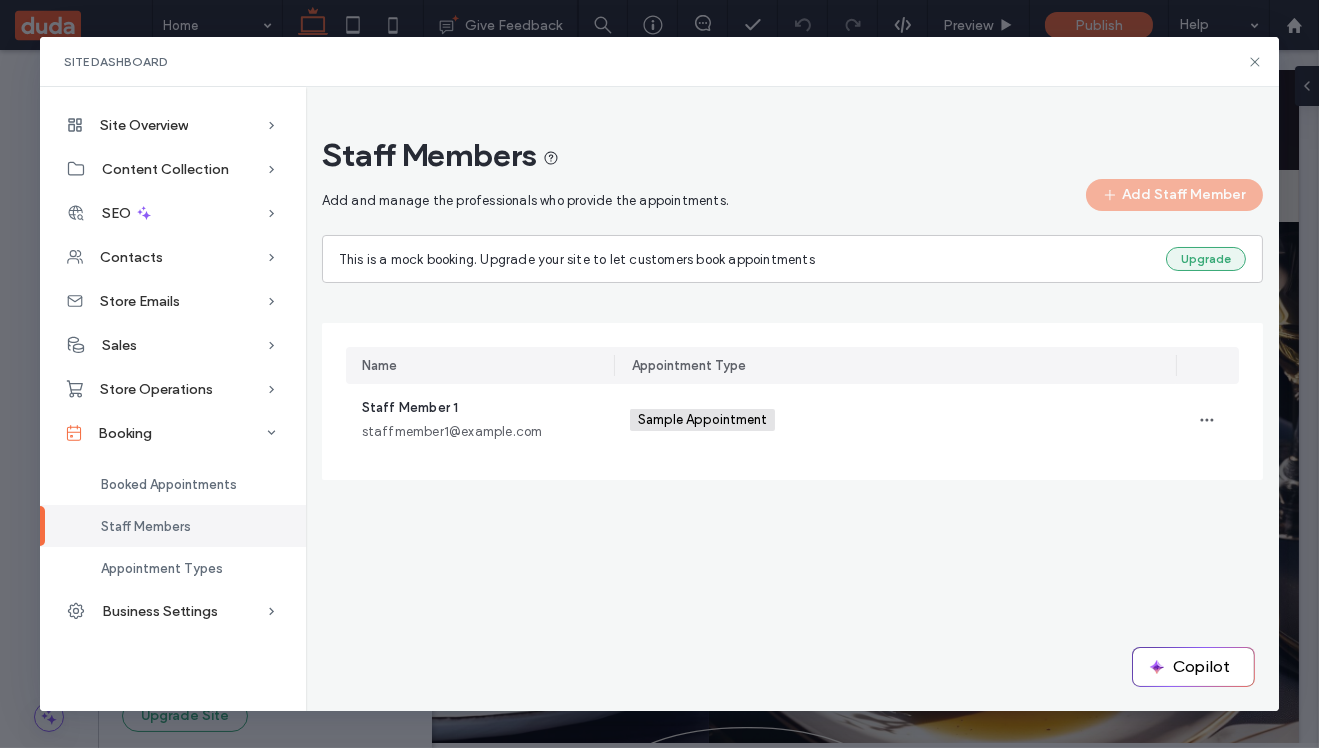click on "Upgrade" at bounding box center [1206, 259] 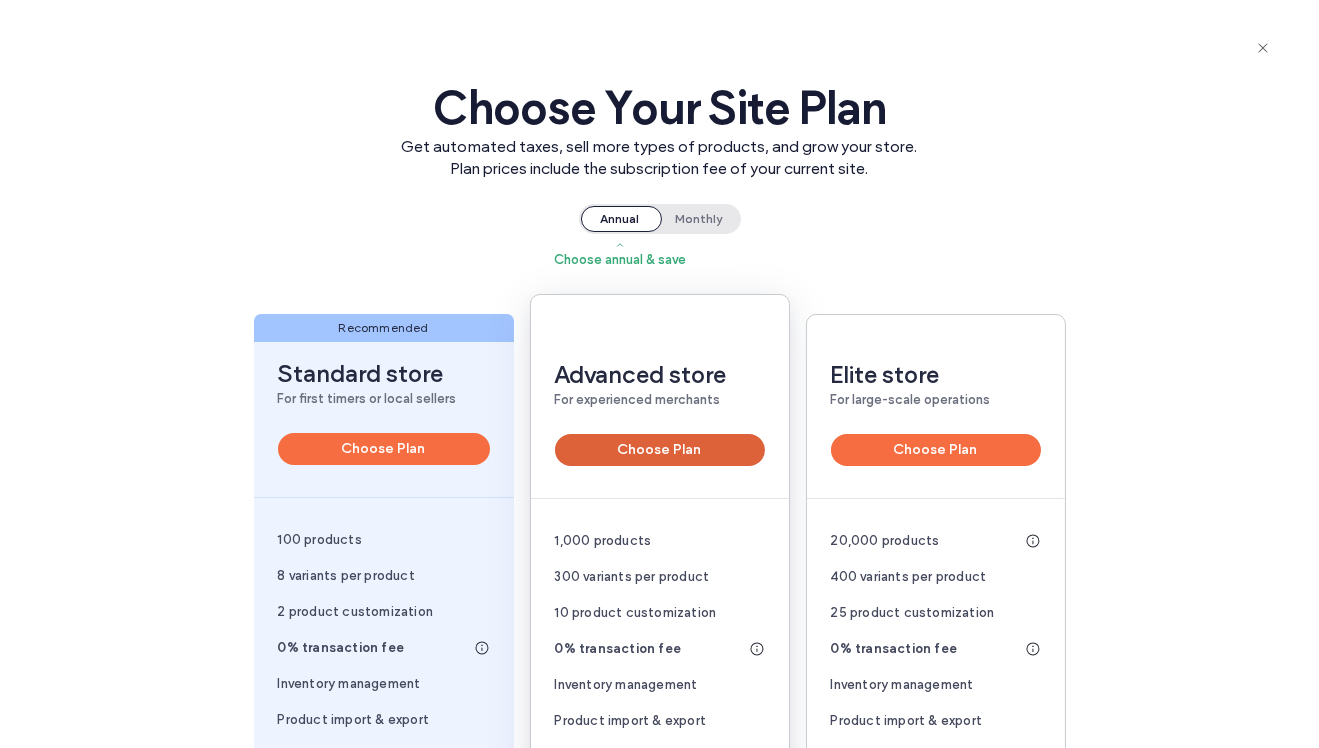 click on "Choose Plan" at bounding box center (660, 450) 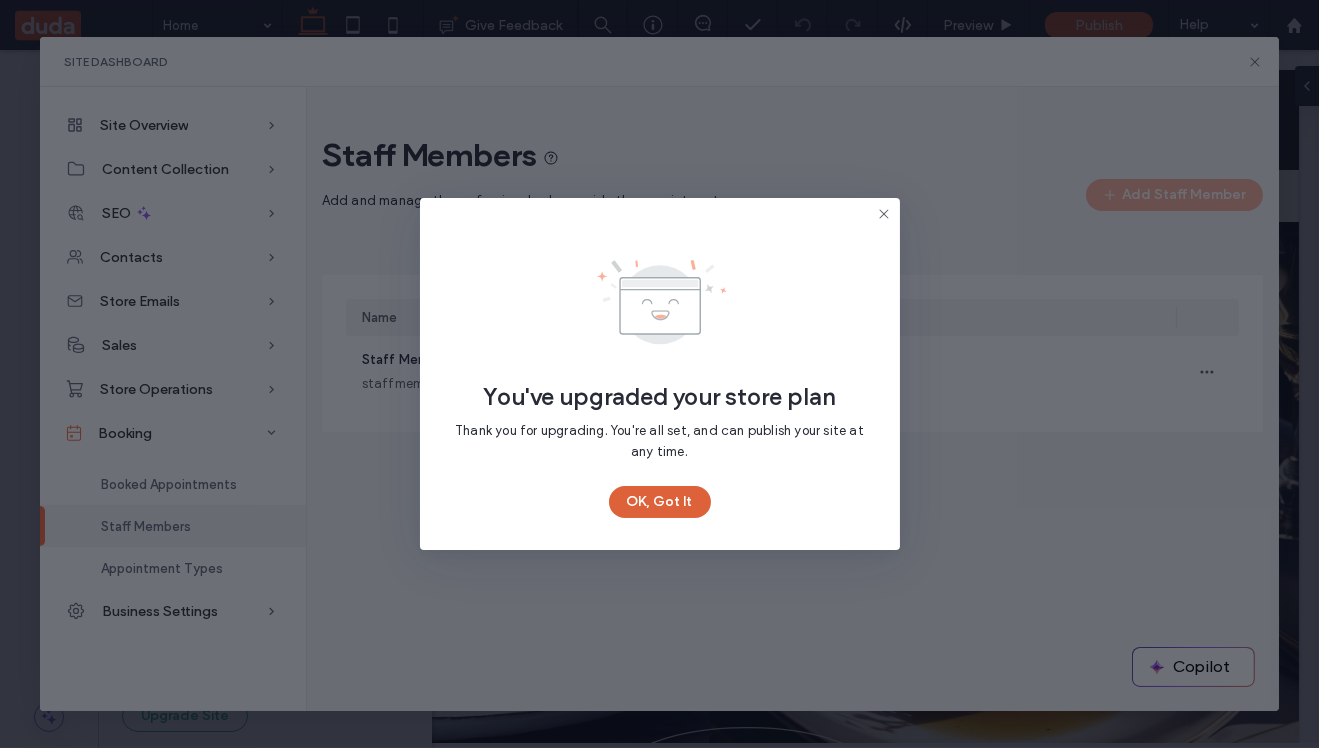 click on "OK, Got It" at bounding box center [660, 502] 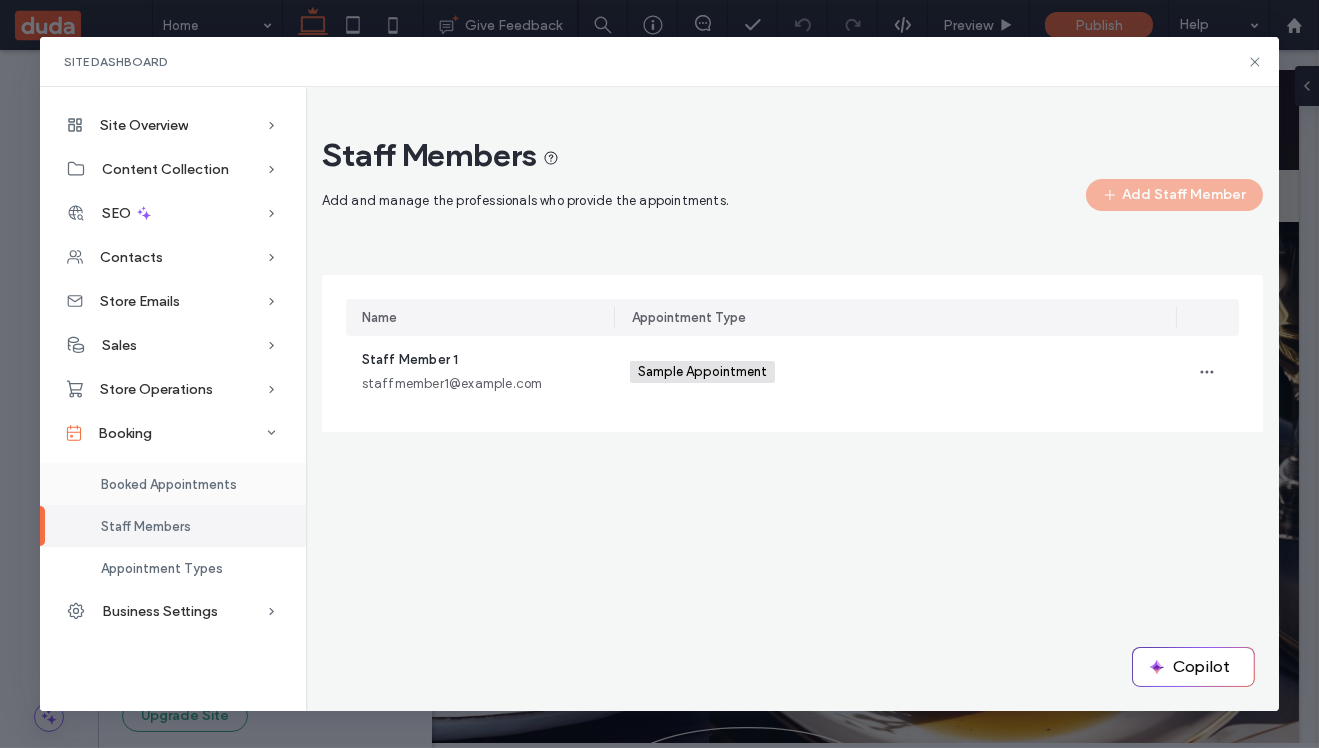 click on "Booked Appointments" at bounding box center [169, 484] 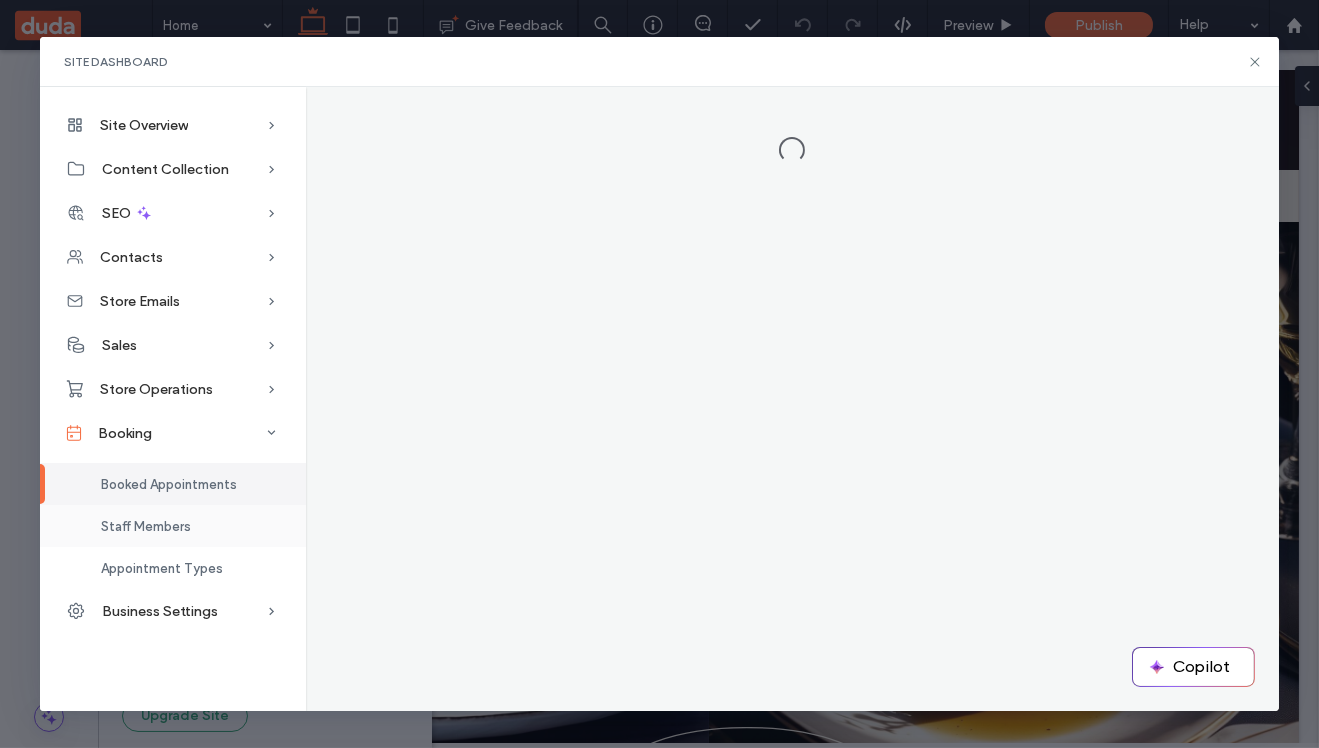 click on "Staff Members" at bounding box center [146, 526] 